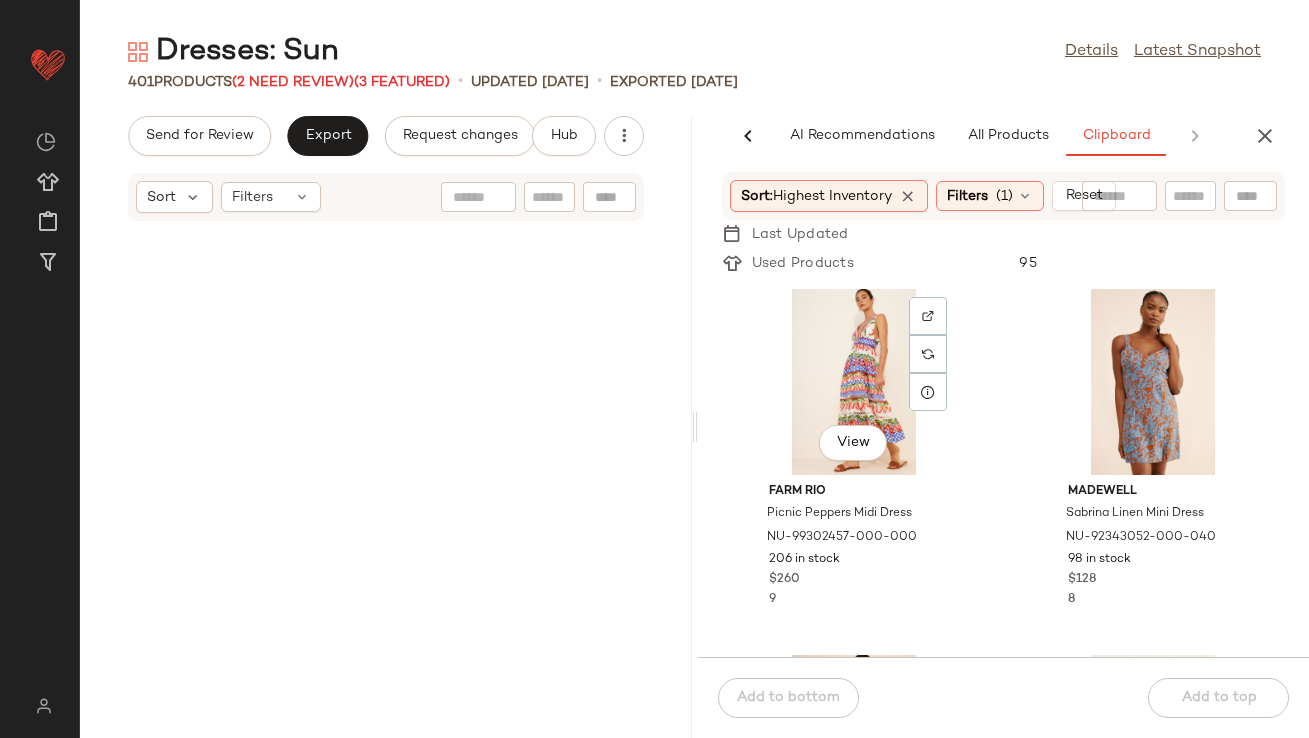 scroll, scrollTop: 0, scrollLeft: 0, axis: both 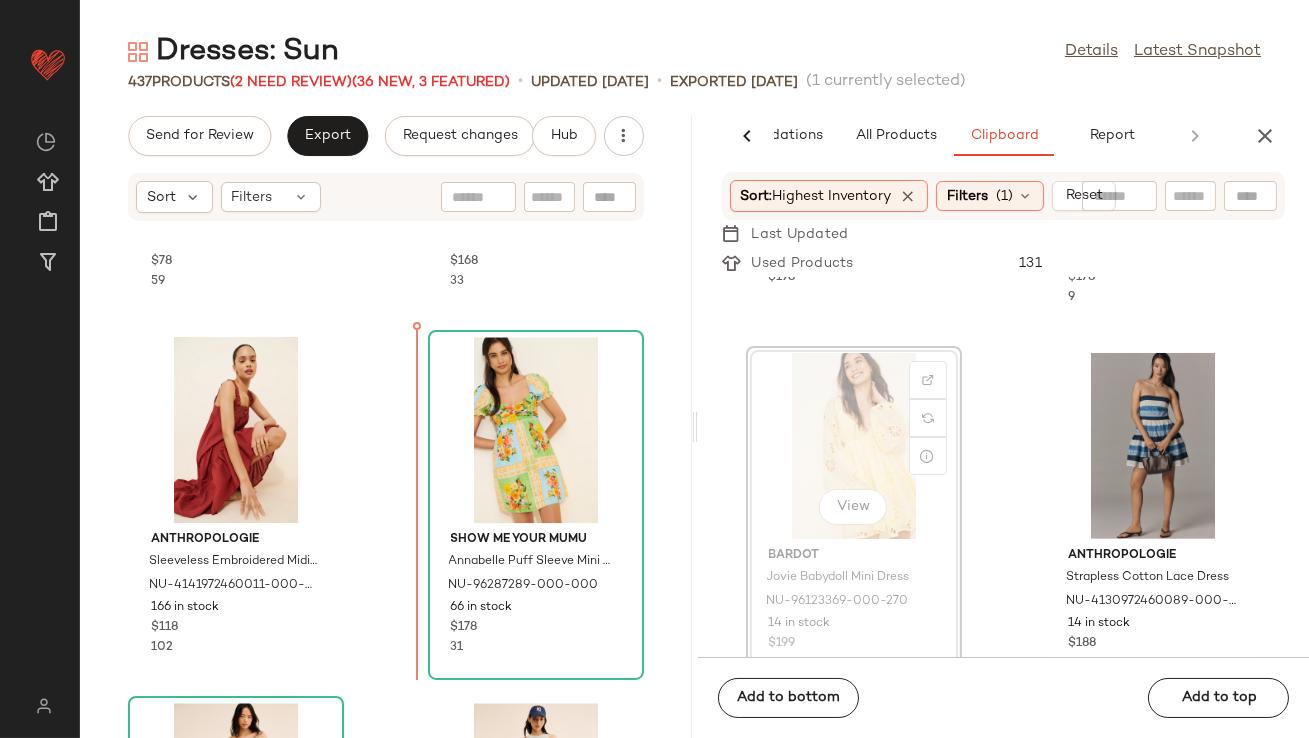 drag, startPoint x: 827, startPoint y: 455, endPoint x: 816, endPoint y: 460, distance: 12.083046 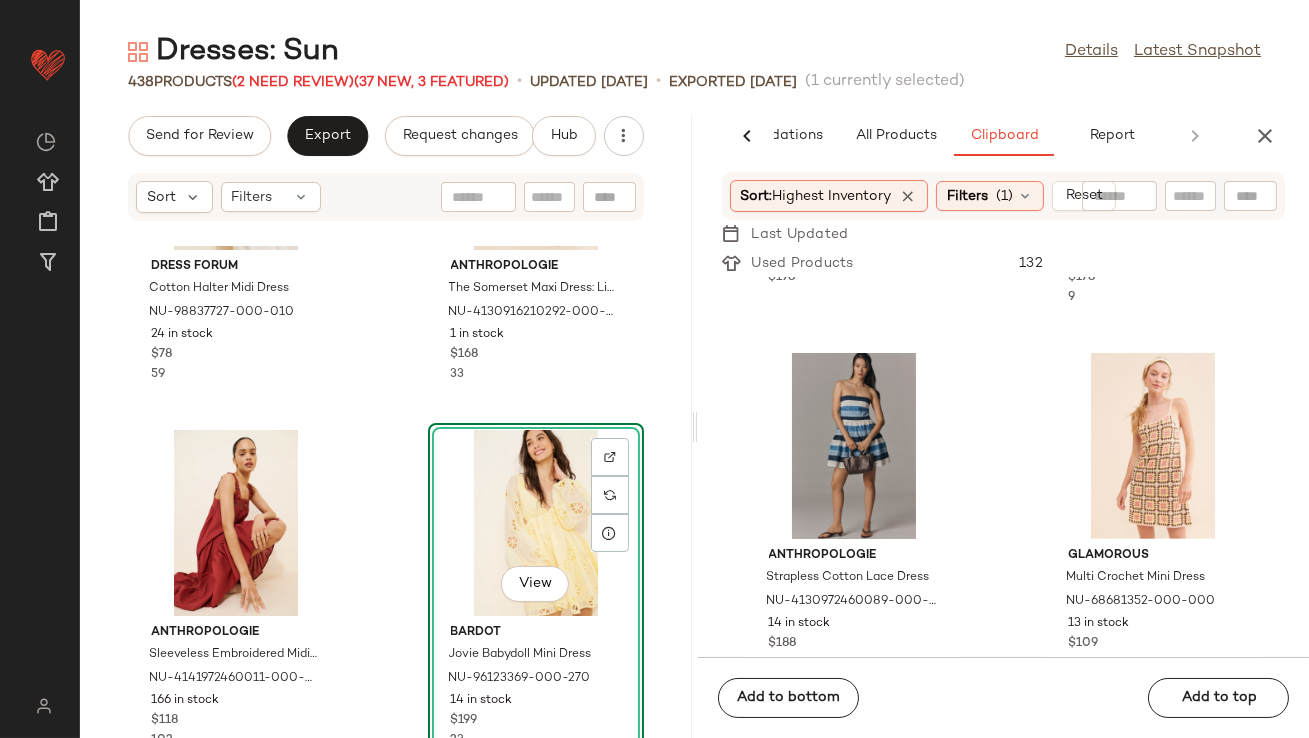 scroll, scrollTop: 9523, scrollLeft: 0, axis: vertical 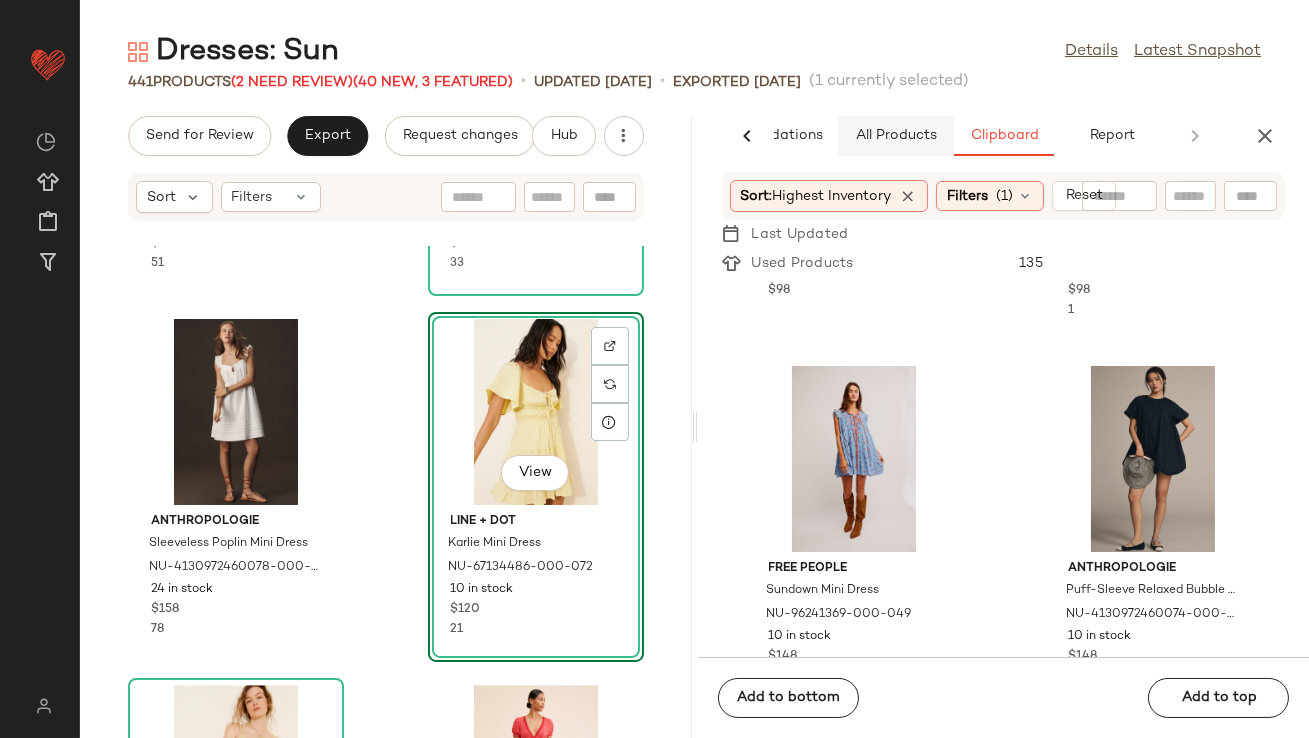 click on "All Products" 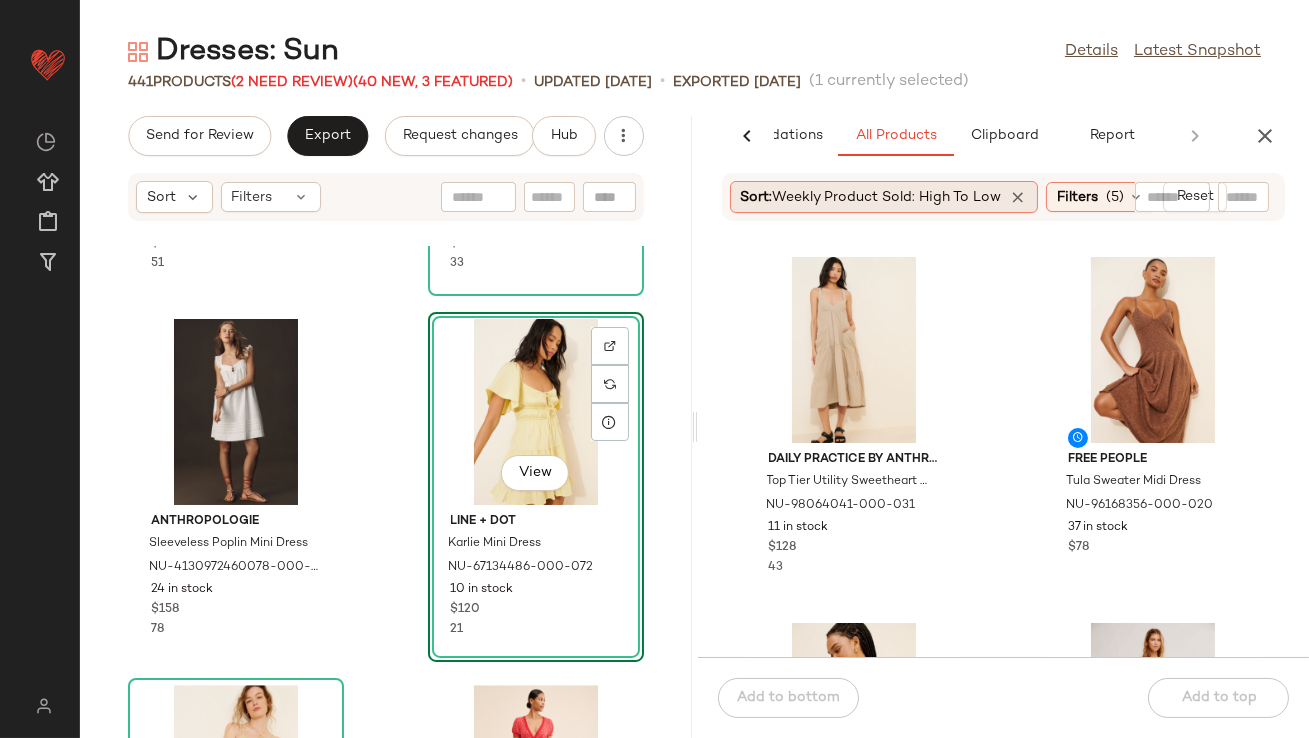click on "Sort:   Weekly Product Sold: High to Low" 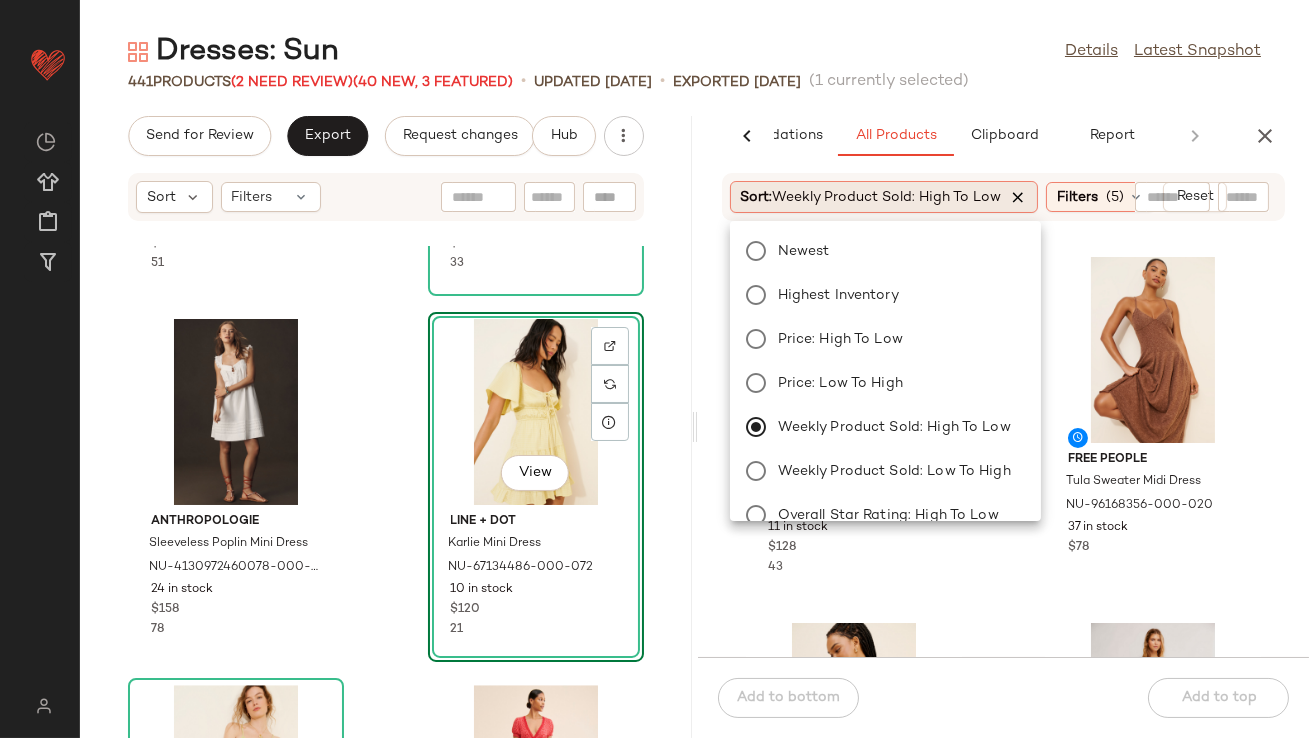 click at bounding box center (1019, 197) 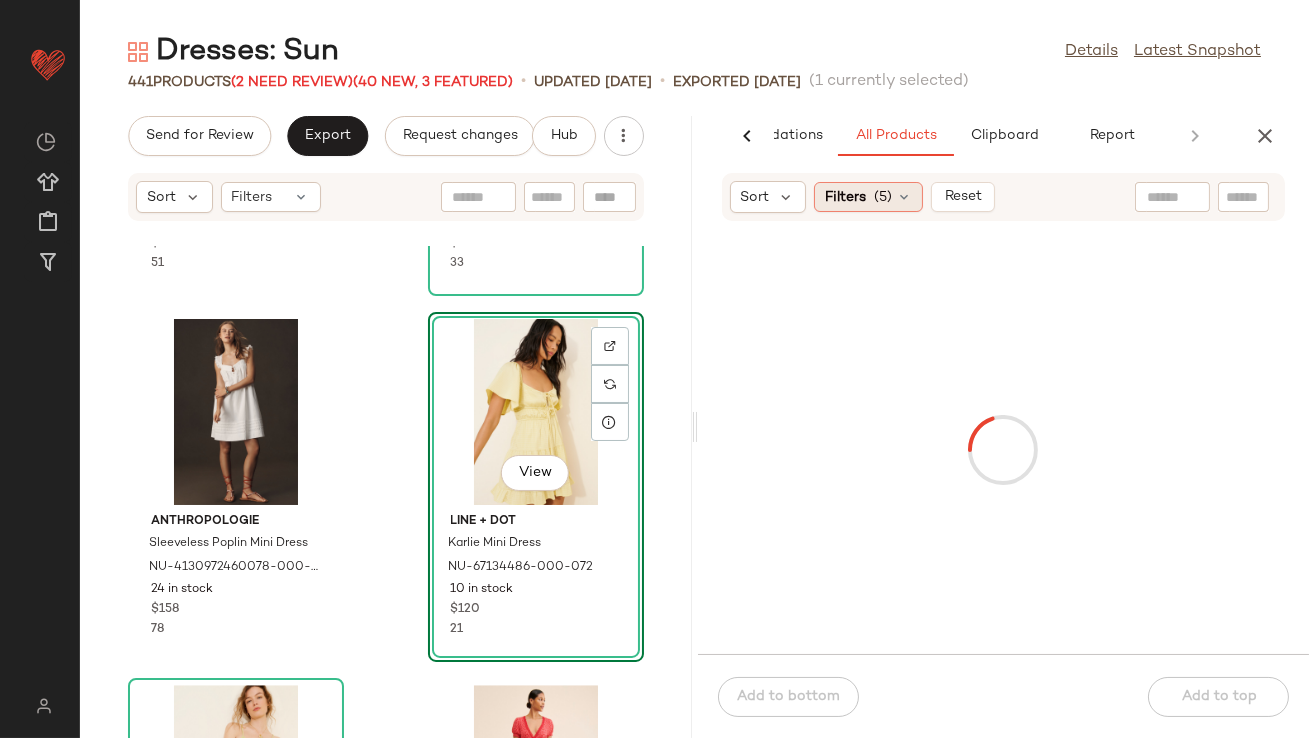 click on "Filters" at bounding box center (845, 197) 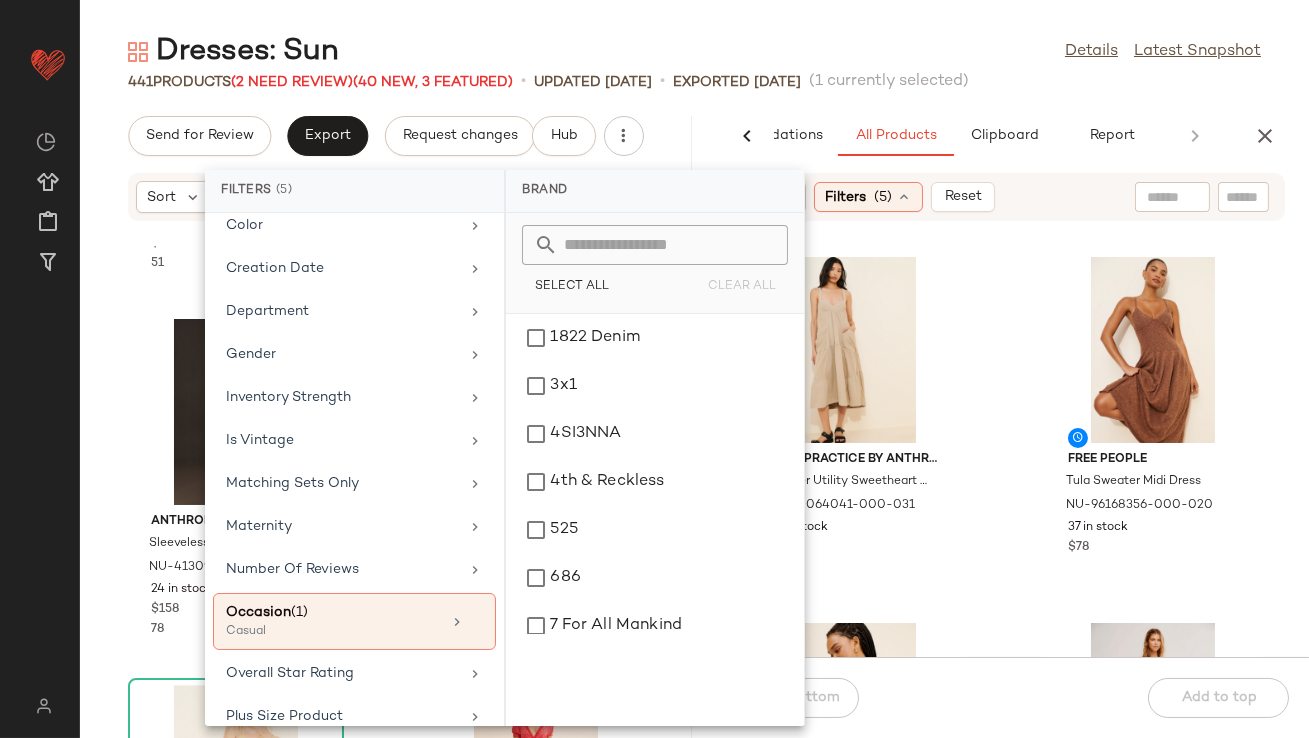 scroll, scrollTop: 260, scrollLeft: 0, axis: vertical 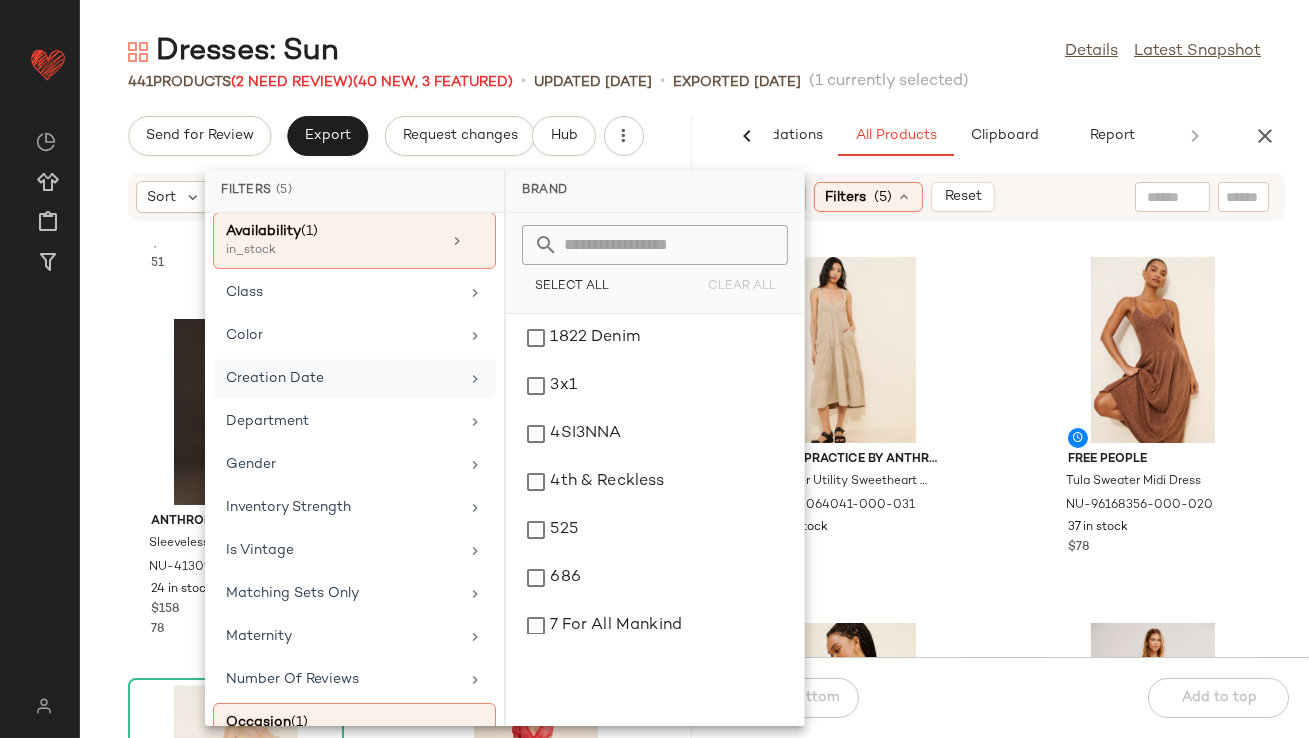 click on "Creation Date" at bounding box center (342, 378) 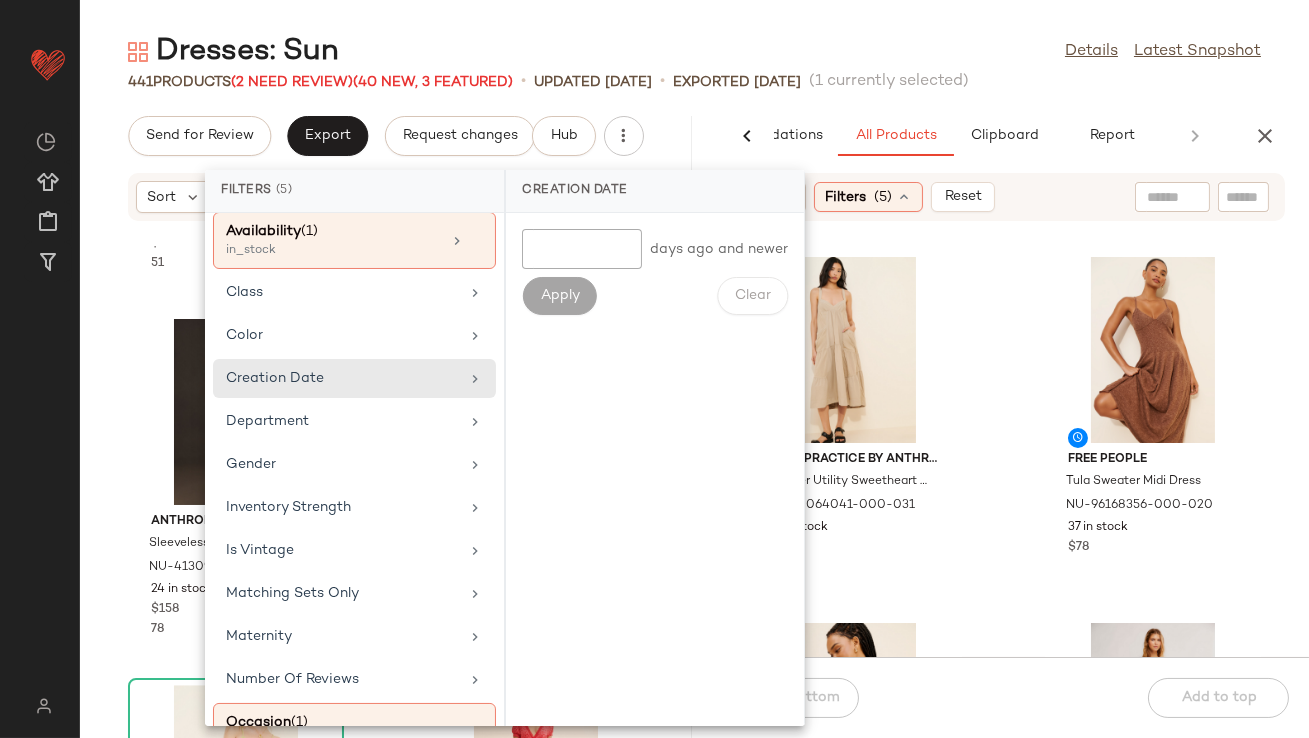 click 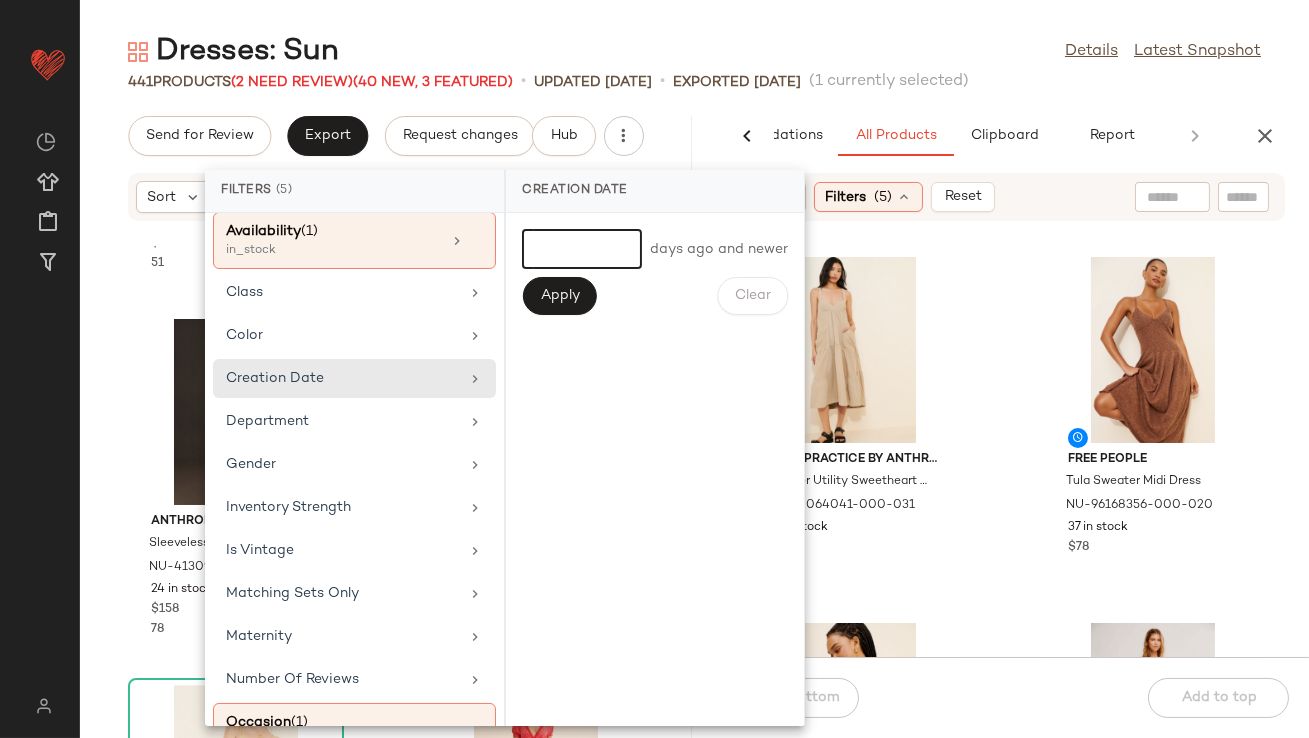 type on "*" 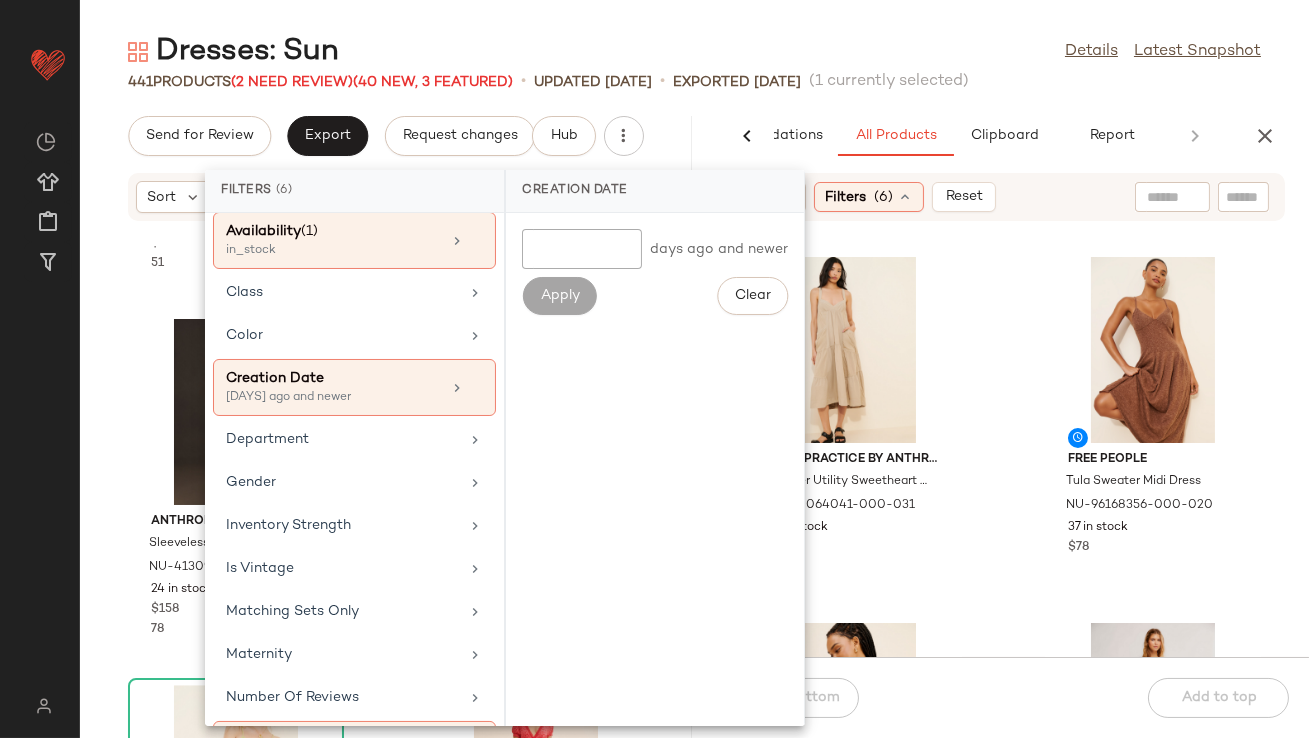 click on "Dresses: Sun  Details   Latest Snapshot  441   Products   (2 Need Review)  (40 New, 3 Featured)  •   updated Jul 28th  •  Exported Jul 21st   (1 currently selected)   Send for Review   Export   Request changes   Hub  Sort  Filters Madewell Selena Midi Dress NU-87481305-000-237 1 in stock $118 51 Free People Shea Printed Mini Dress NU-87098885-000-038 13 in stock $128 33 Anthropologie Sleeveless Poplin Mini Dress NU-4130972460078-000-010 24 in stock $158 78  View  Line + Dot Karlie Mini Dress NU-67134486-000-072 10 in stock $120 21 Native Youth Fallon Mini Dress NU-97334254-000-237 12 in stock $80 25 Free People Marley Maxi Dress NU-69228823-000-060 58 in stock $168 35 Anthropologie The Tommie Cap-Sleeve Smocked Front-Zip Shirt Dress: Linen Mini Edition NU-4130646420040-000-010 52 in stock $158 78 ASTR The Label Keyla Mini Dress NU-97652028-000-072 18 in stock $128 26  AI Recommendations   All Products   Clipboard   Report  Sort  Filters  (6)   Reset  Daily Practice by Anthropologie NU-98064041-000-031" 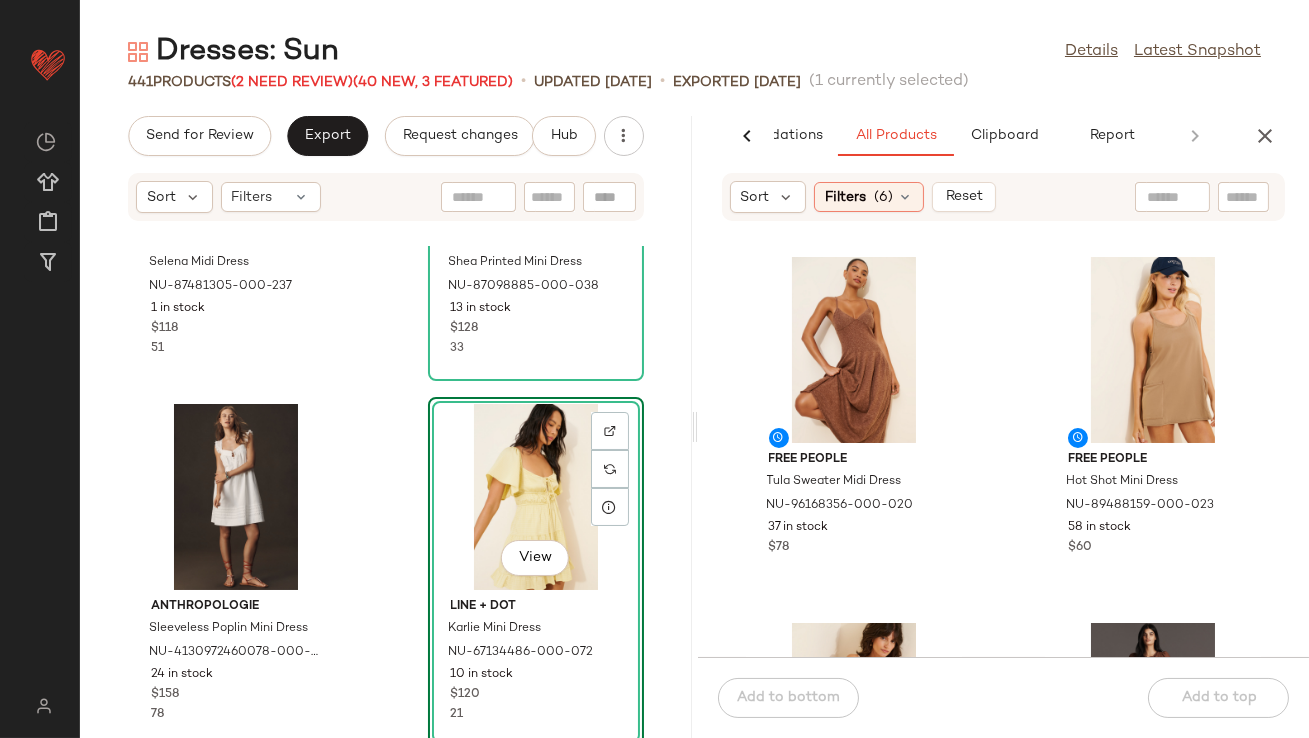 scroll, scrollTop: 10481, scrollLeft: 0, axis: vertical 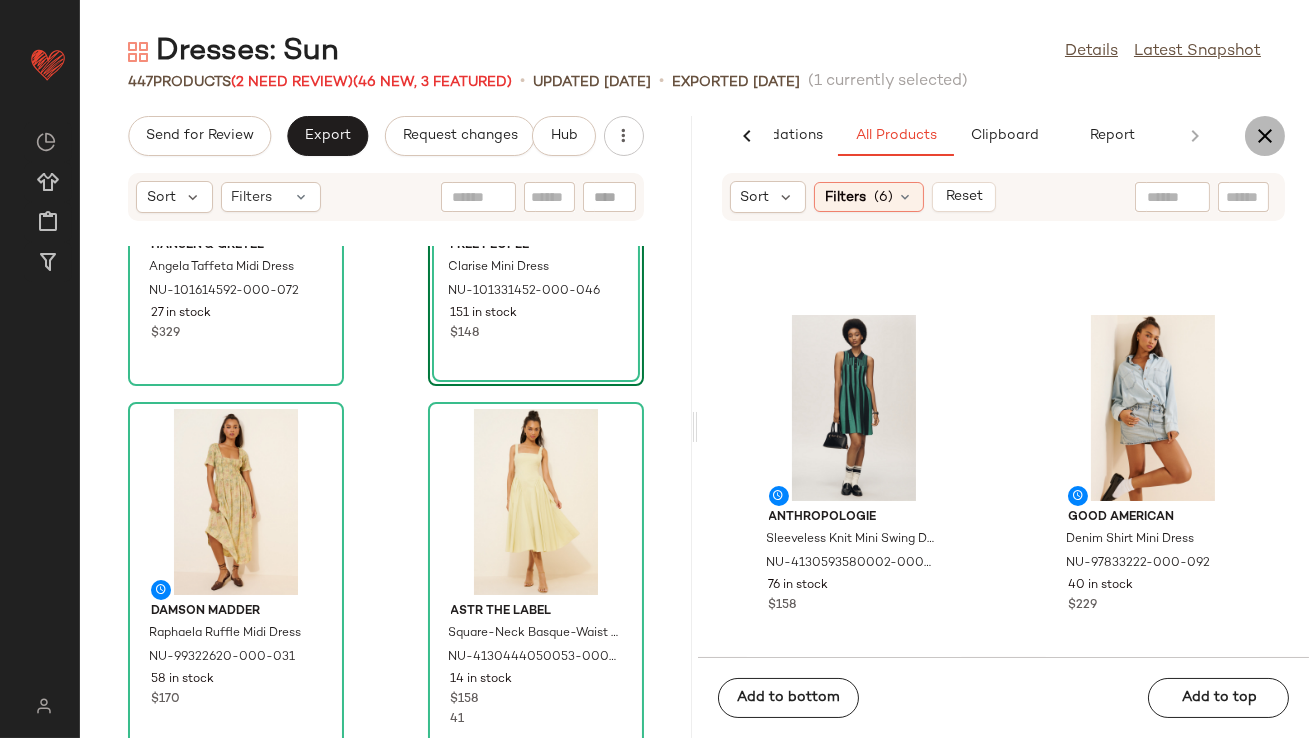 click at bounding box center (1265, 136) 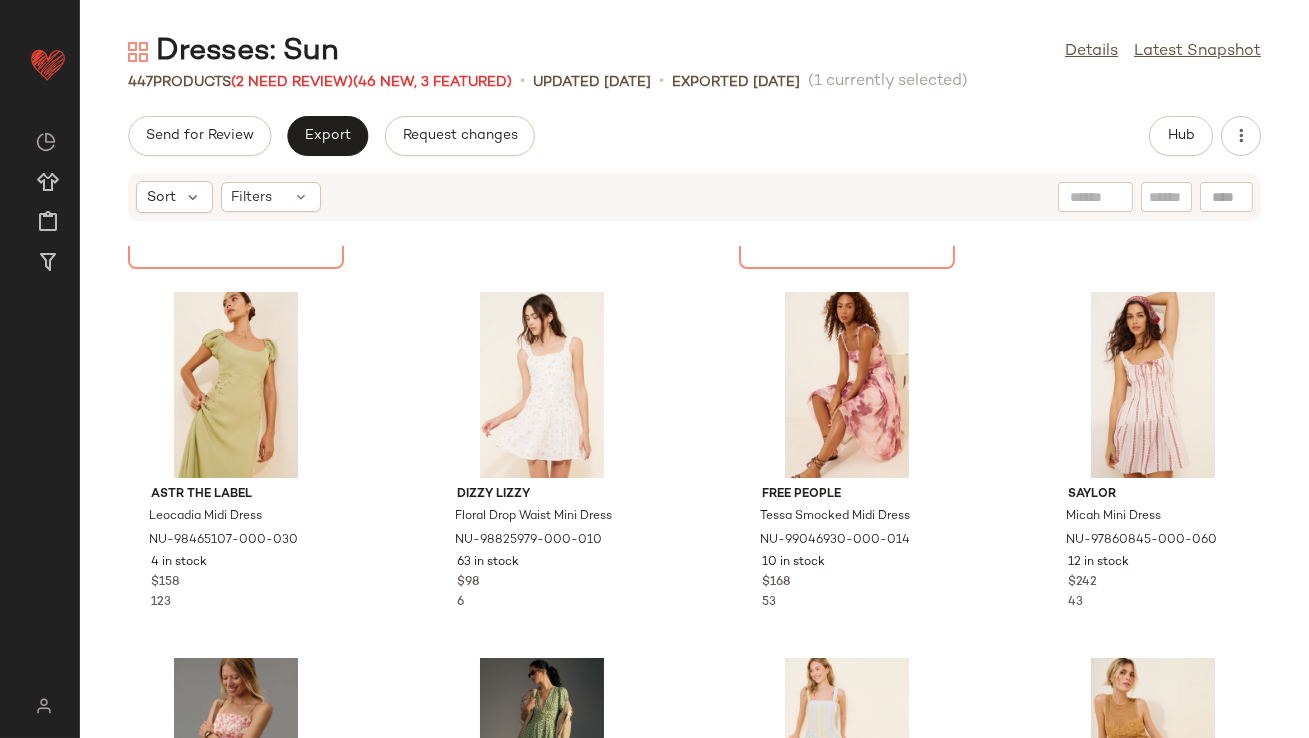 scroll, scrollTop: 334, scrollLeft: 0, axis: vertical 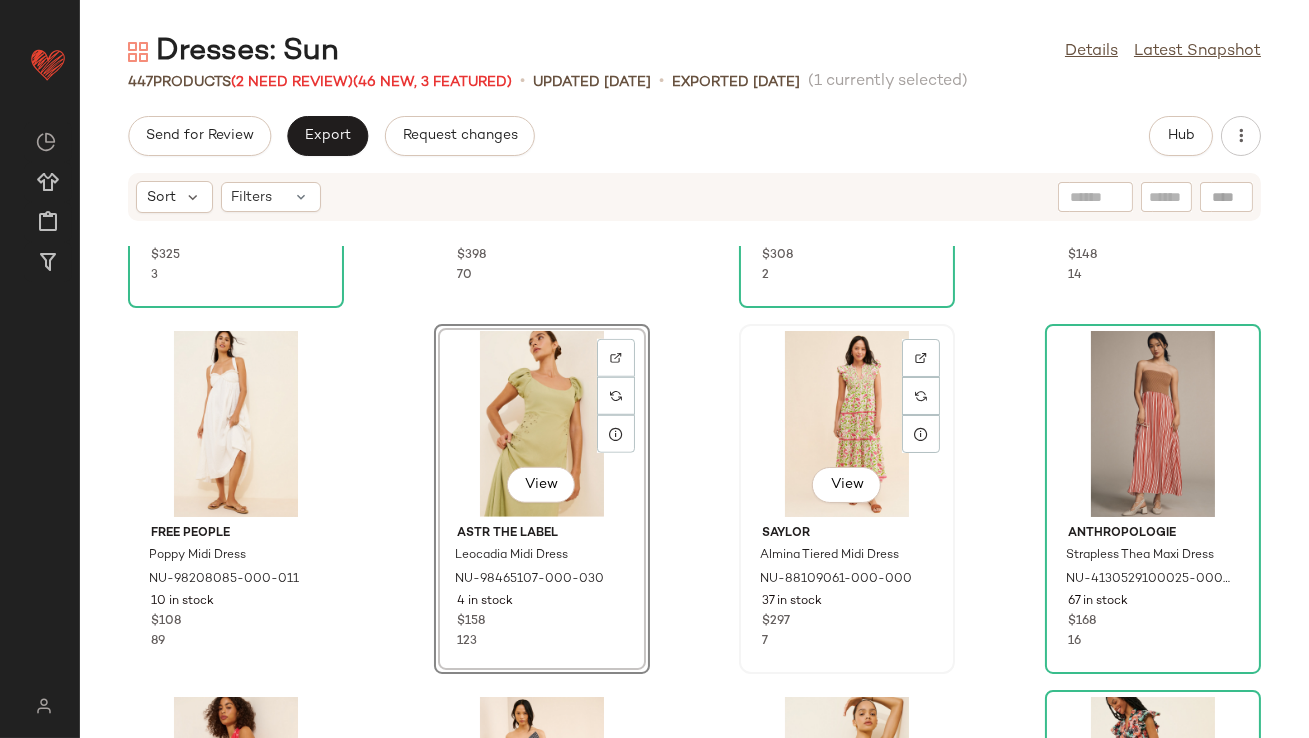 click on "View" 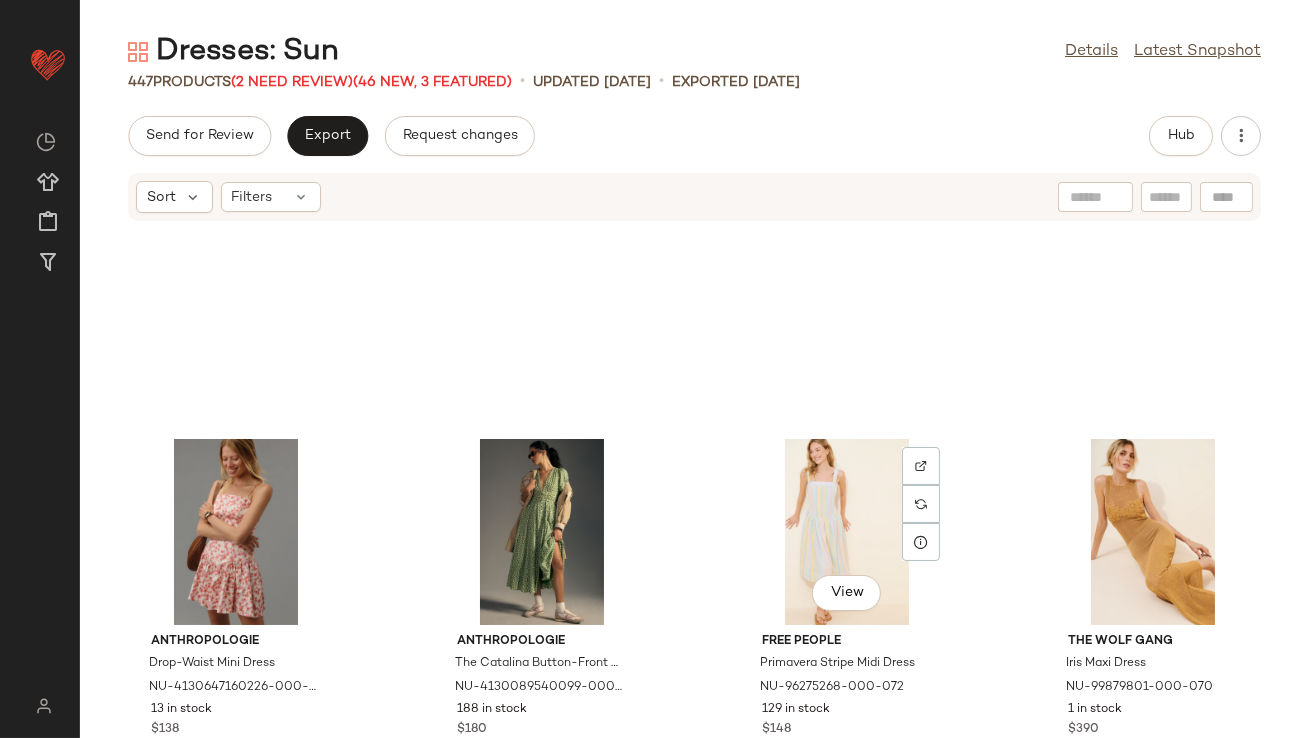scroll, scrollTop: 834, scrollLeft: 0, axis: vertical 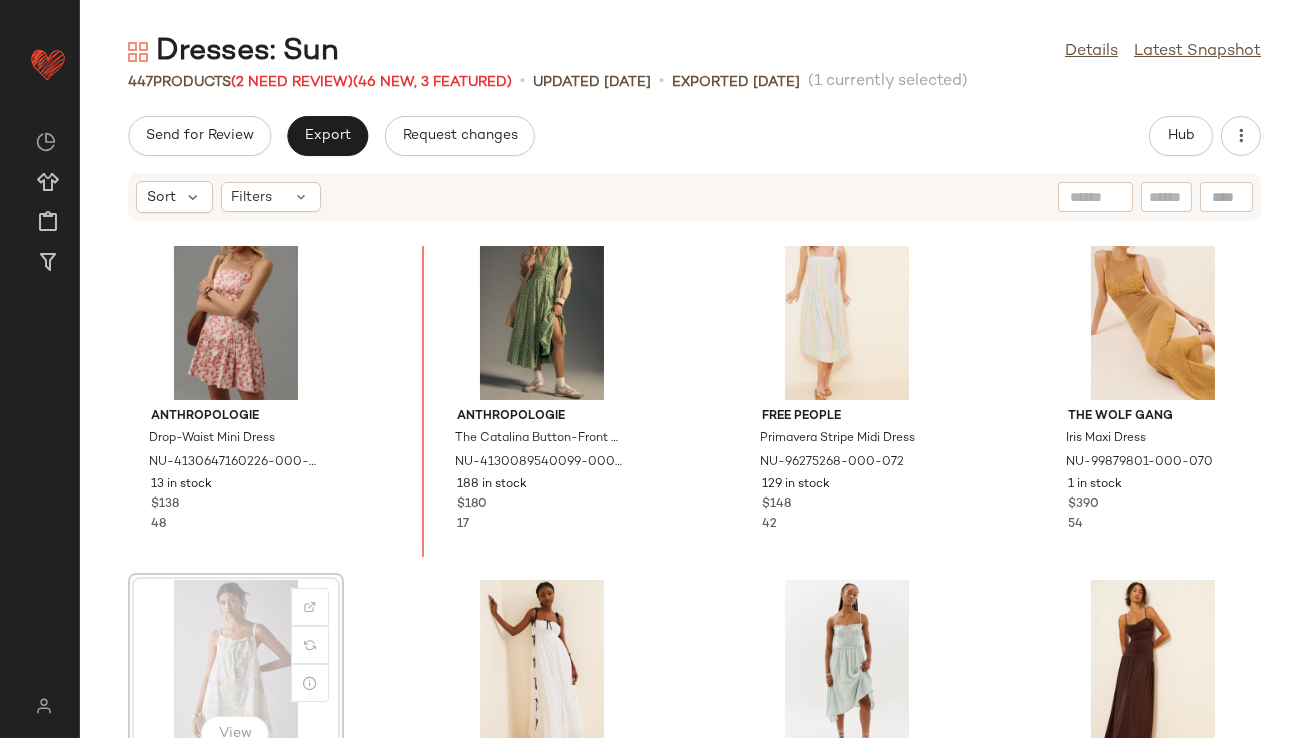 drag, startPoint x: 233, startPoint y: 585, endPoint x: 238, endPoint y: 575, distance: 11.18034 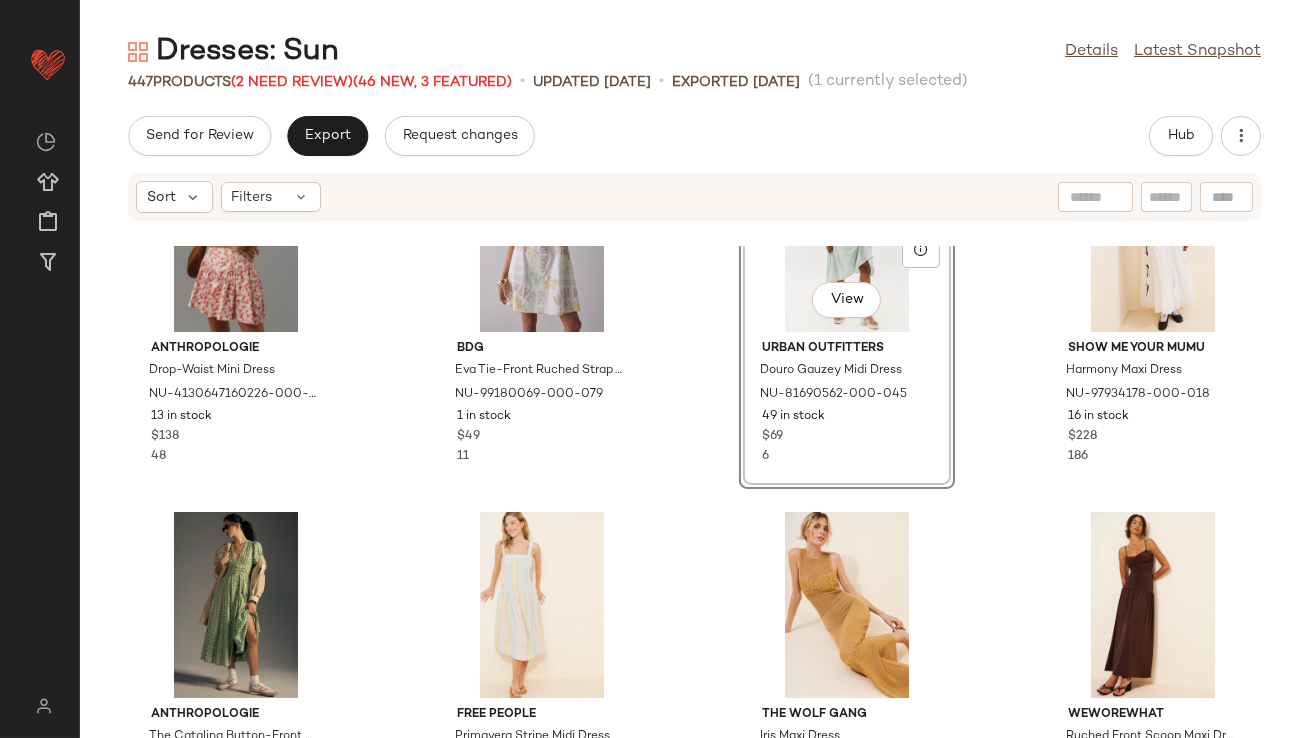 scroll, scrollTop: 0, scrollLeft: 0, axis: both 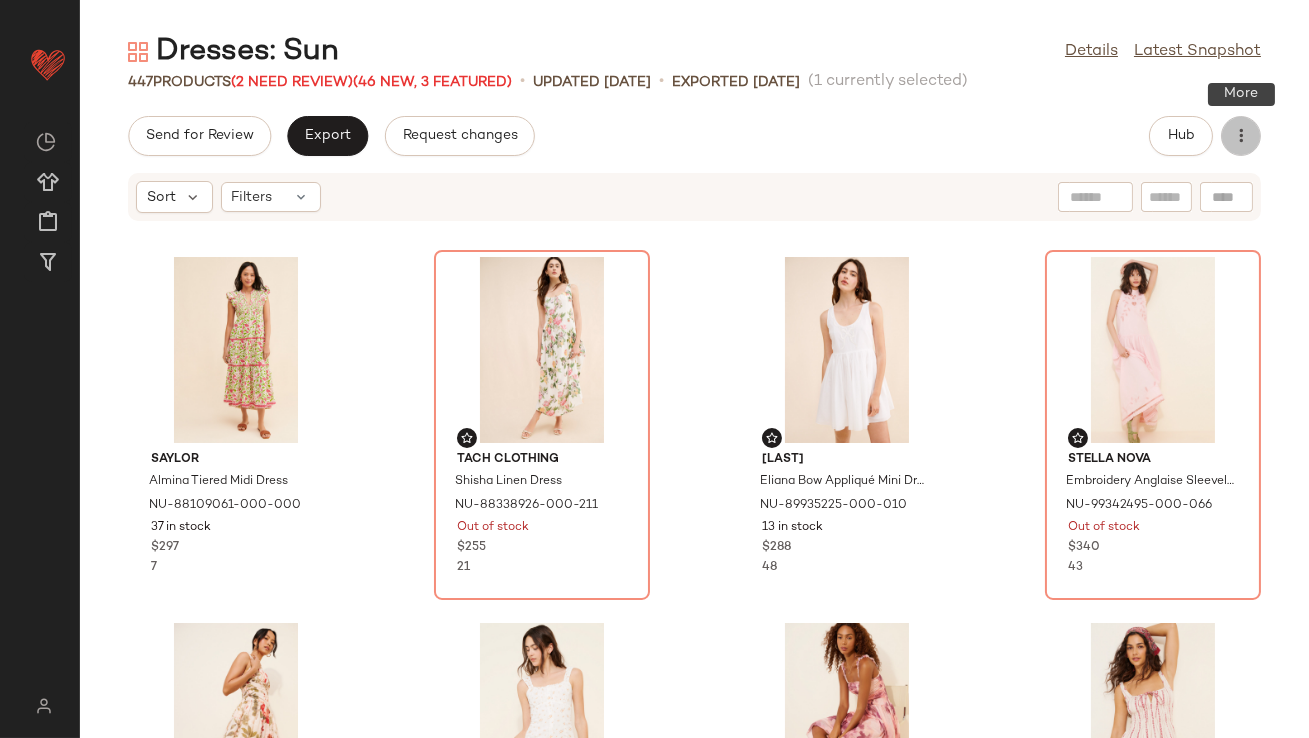 click 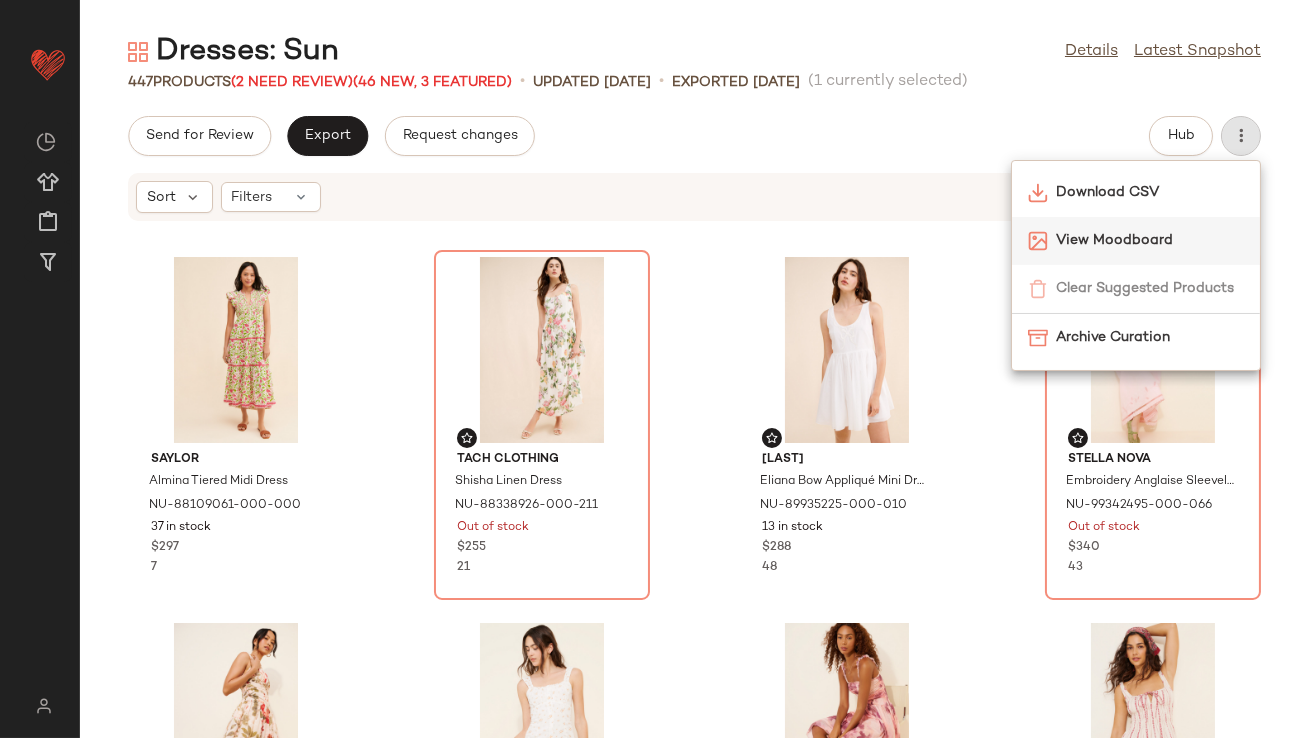 click on "View Moodboard" at bounding box center [1150, 240] 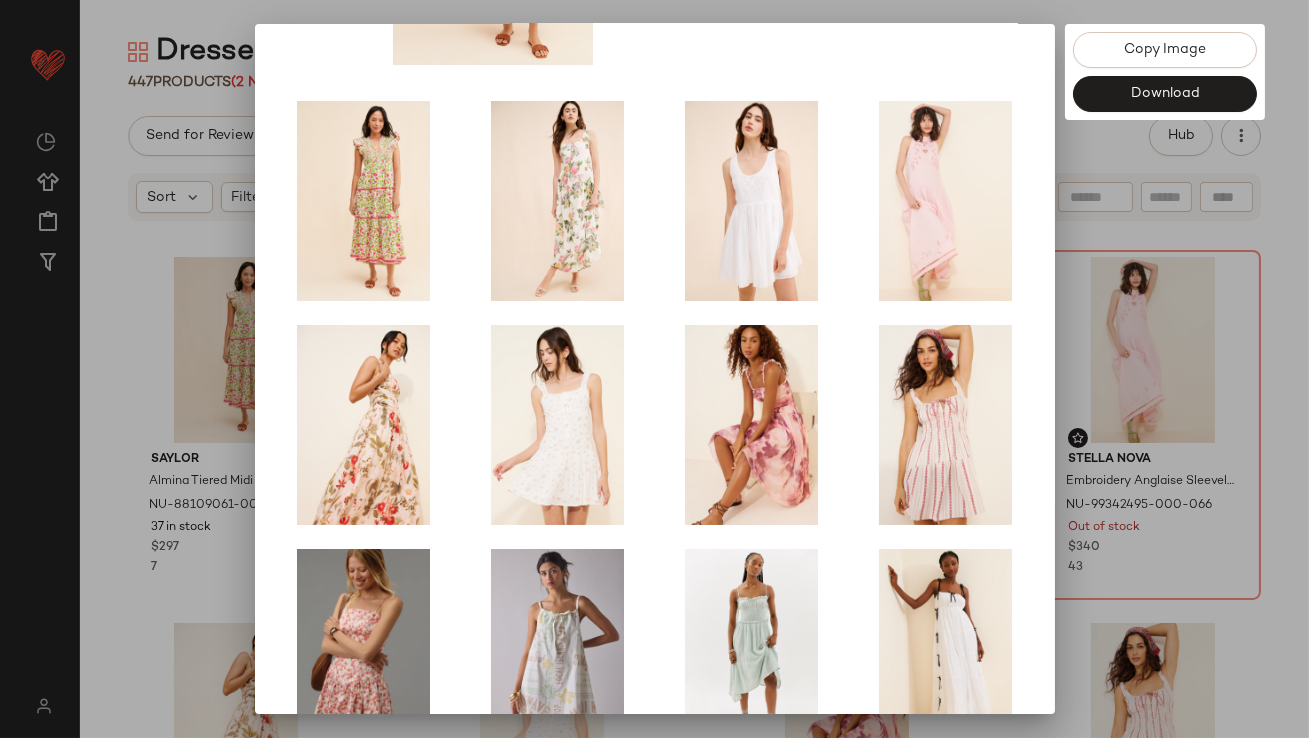 scroll, scrollTop: 341, scrollLeft: 0, axis: vertical 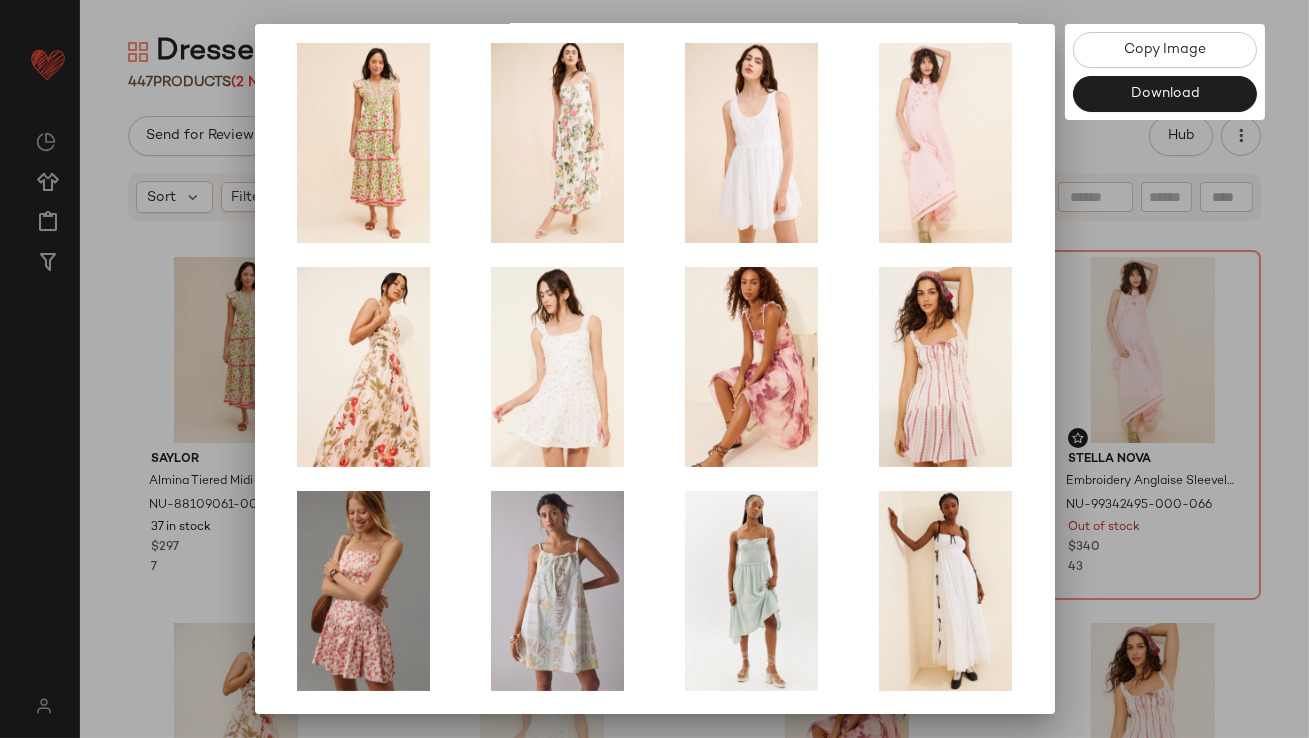 click at bounding box center [654, 369] 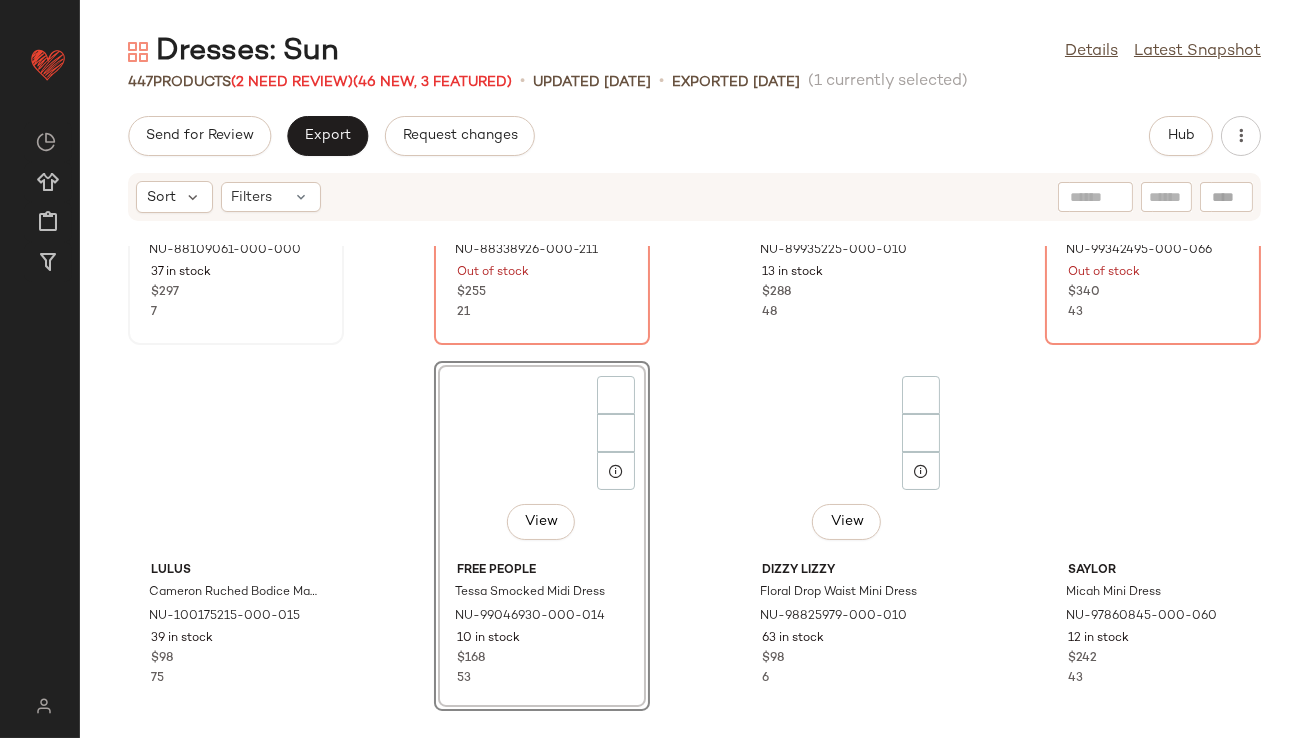 scroll, scrollTop: 255, scrollLeft: 0, axis: vertical 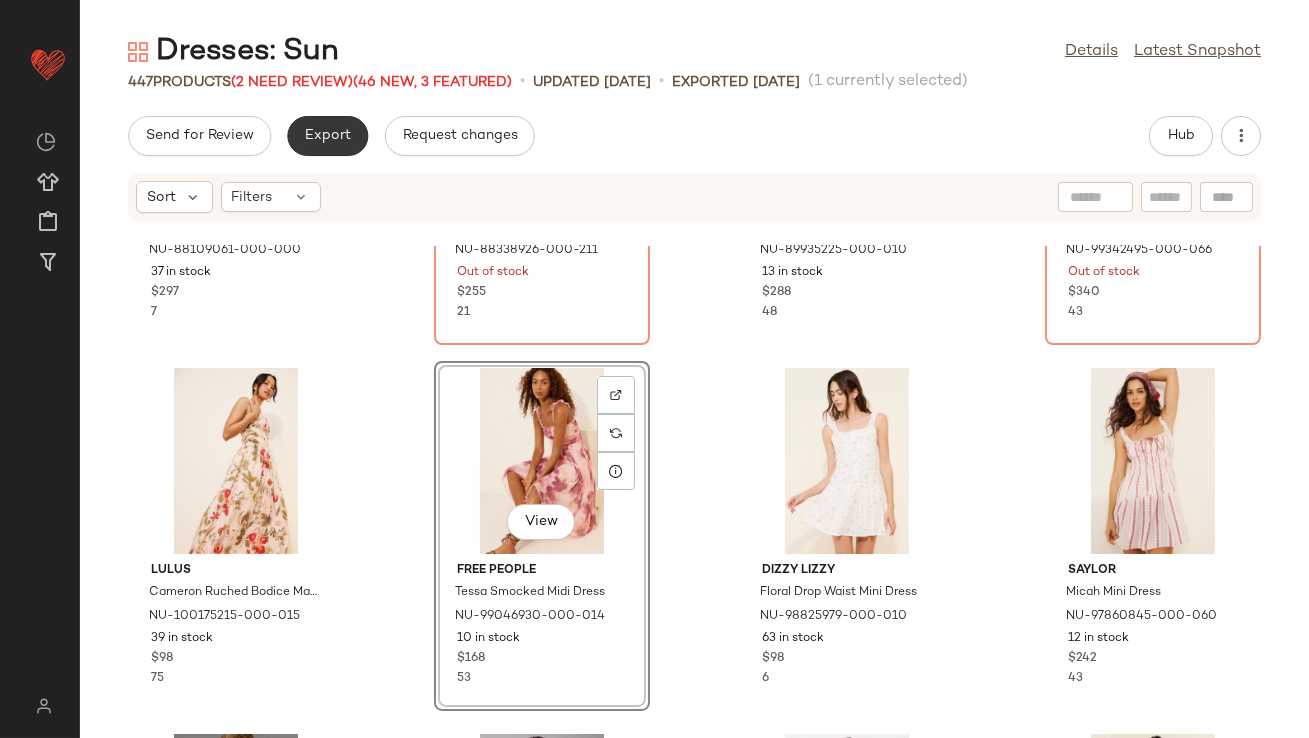 click on "Export" 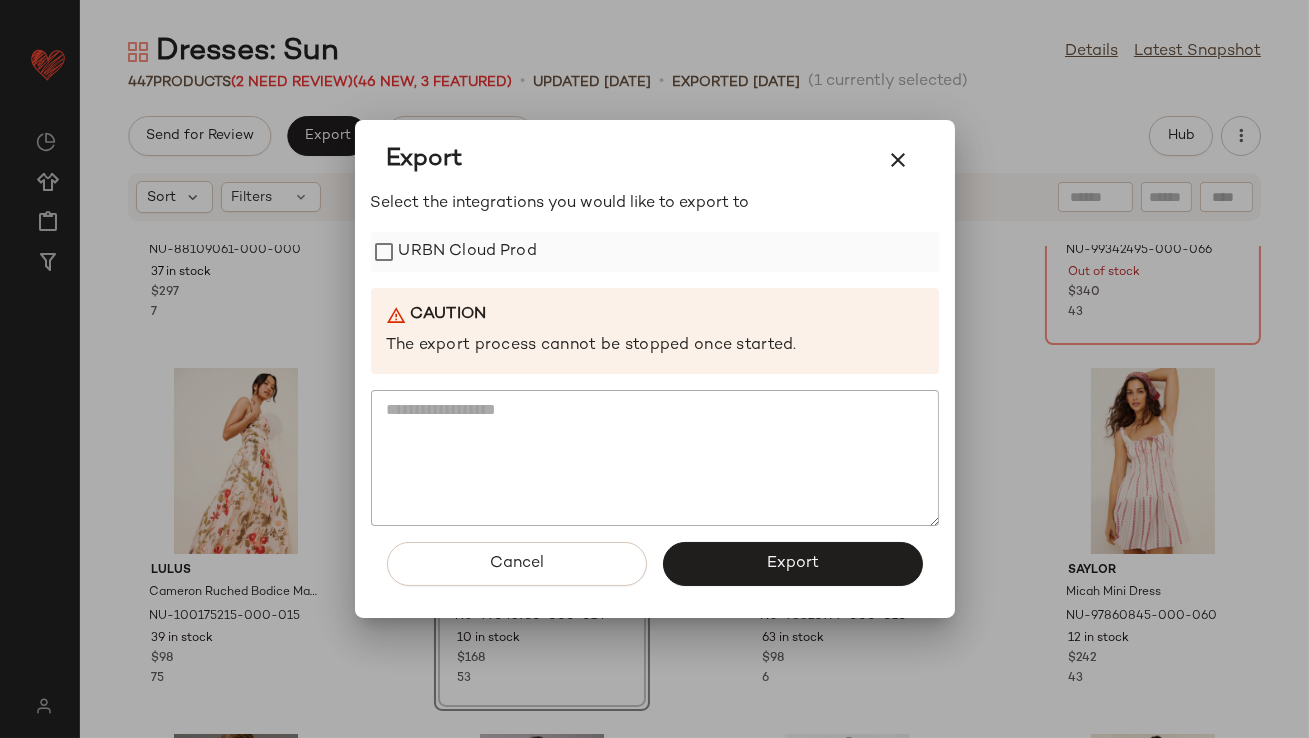 click on "URBN Cloud Prod" at bounding box center [468, 252] 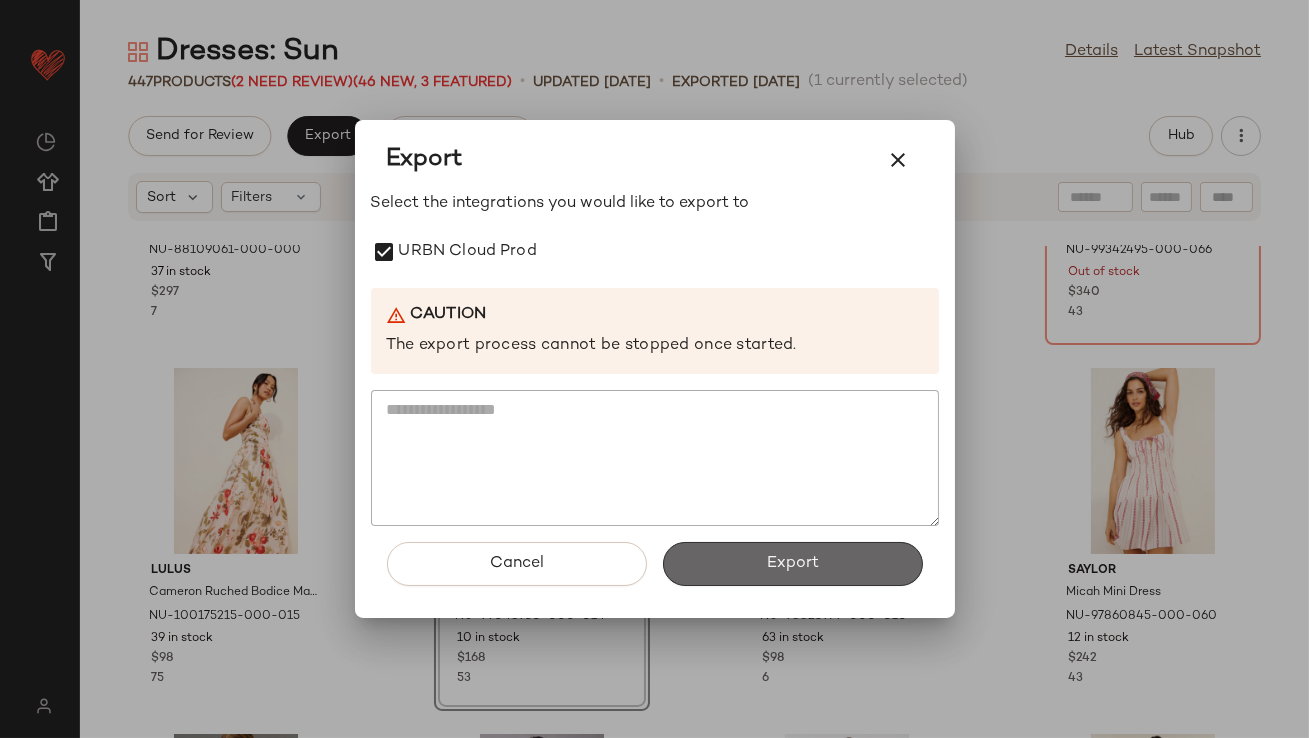 click on "Export" 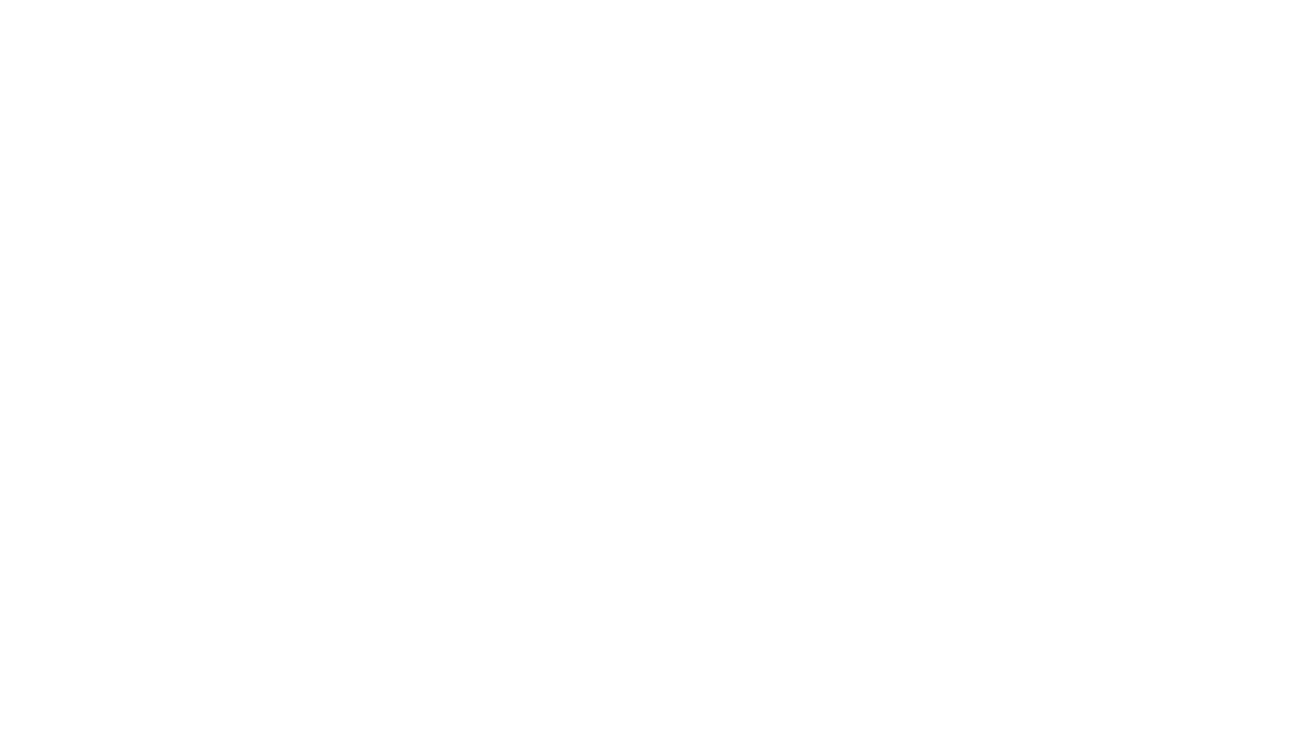 scroll, scrollTop: 0, scrollLeft: 0, axis: both 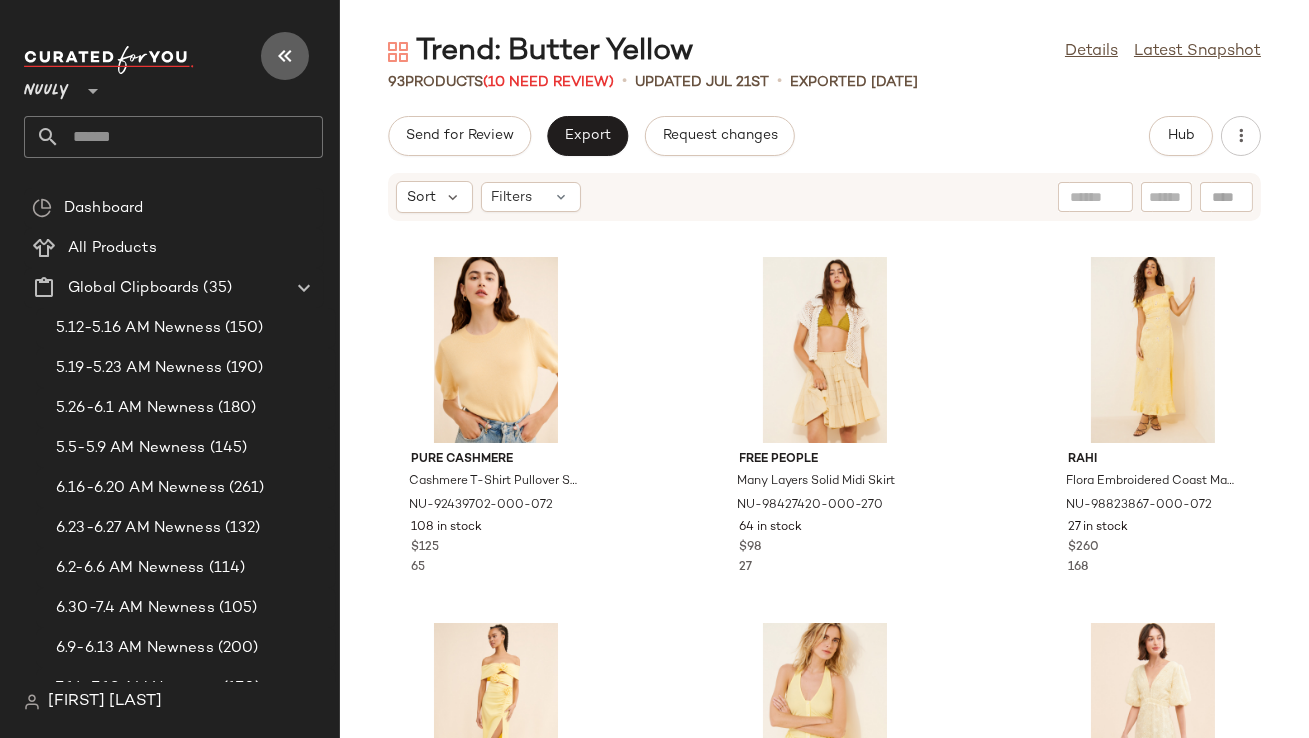 click at bounding box center [285, 56] 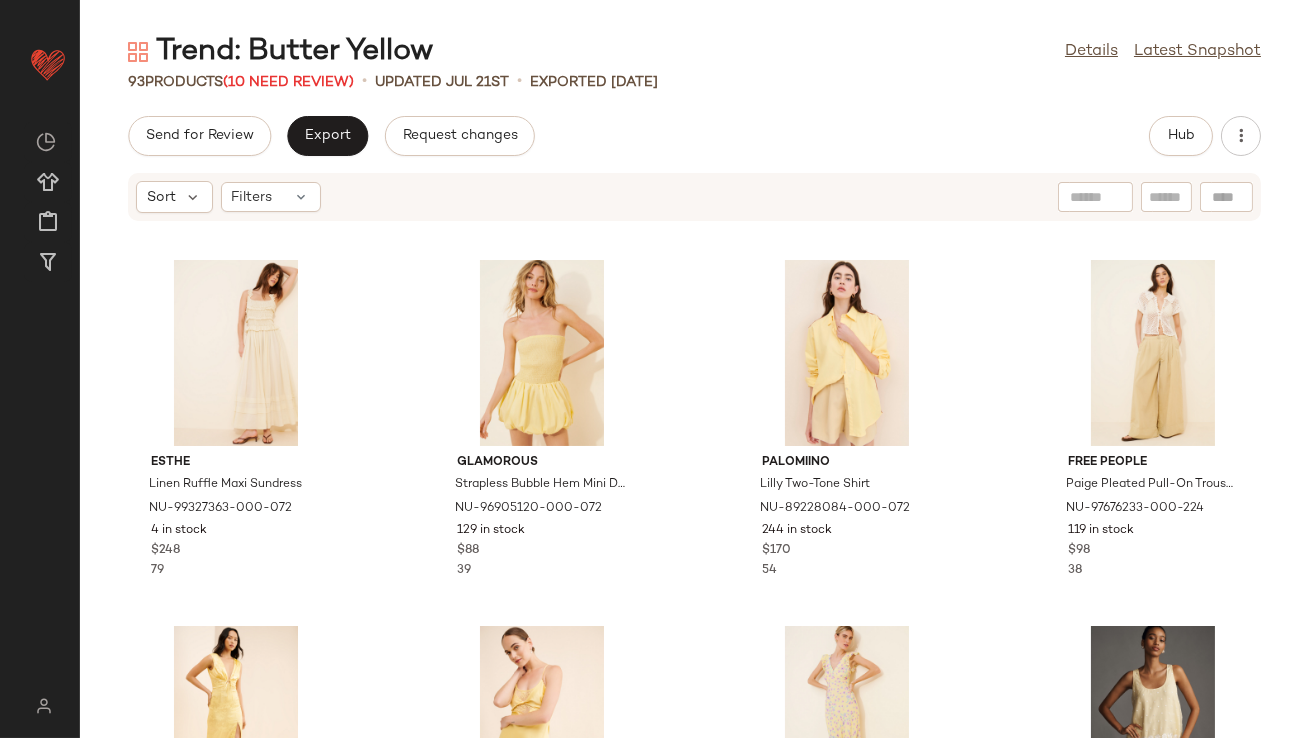 scroll, scrollTop: 0, scrollLeft: 0, axis: both 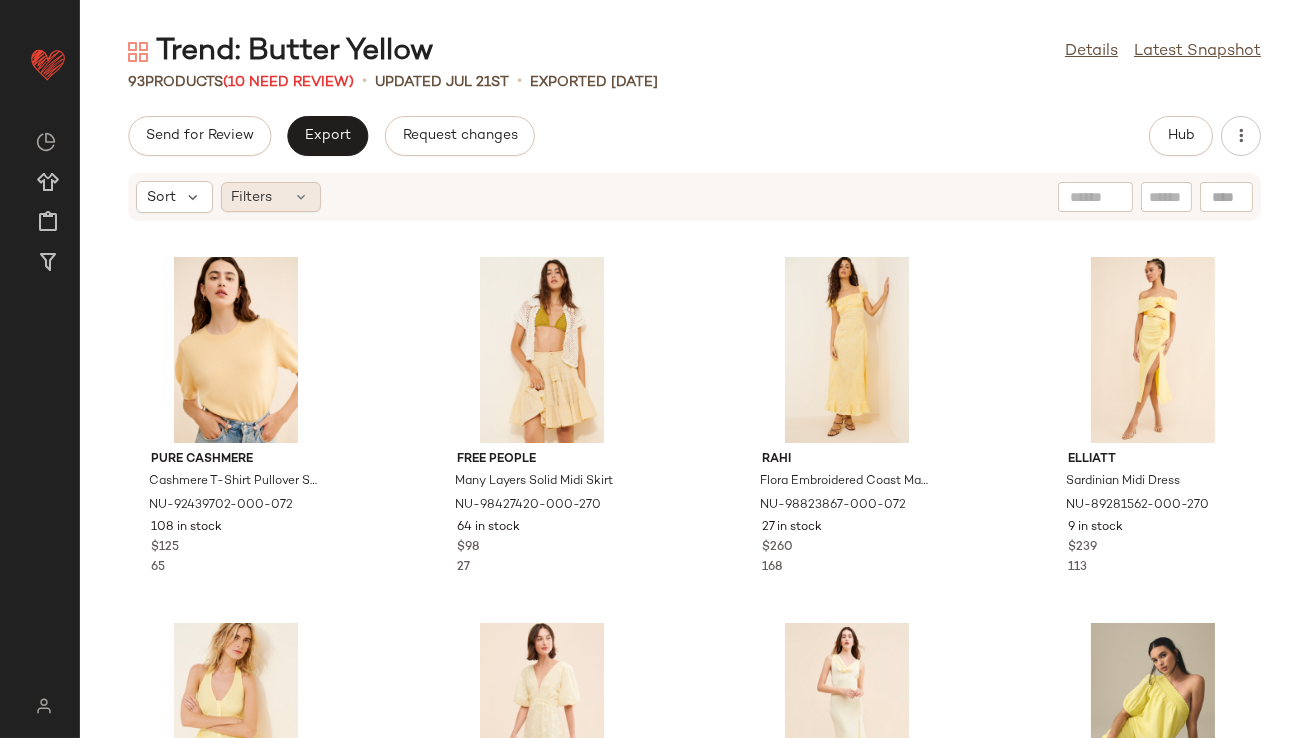 click at bounding box center (302, 197) 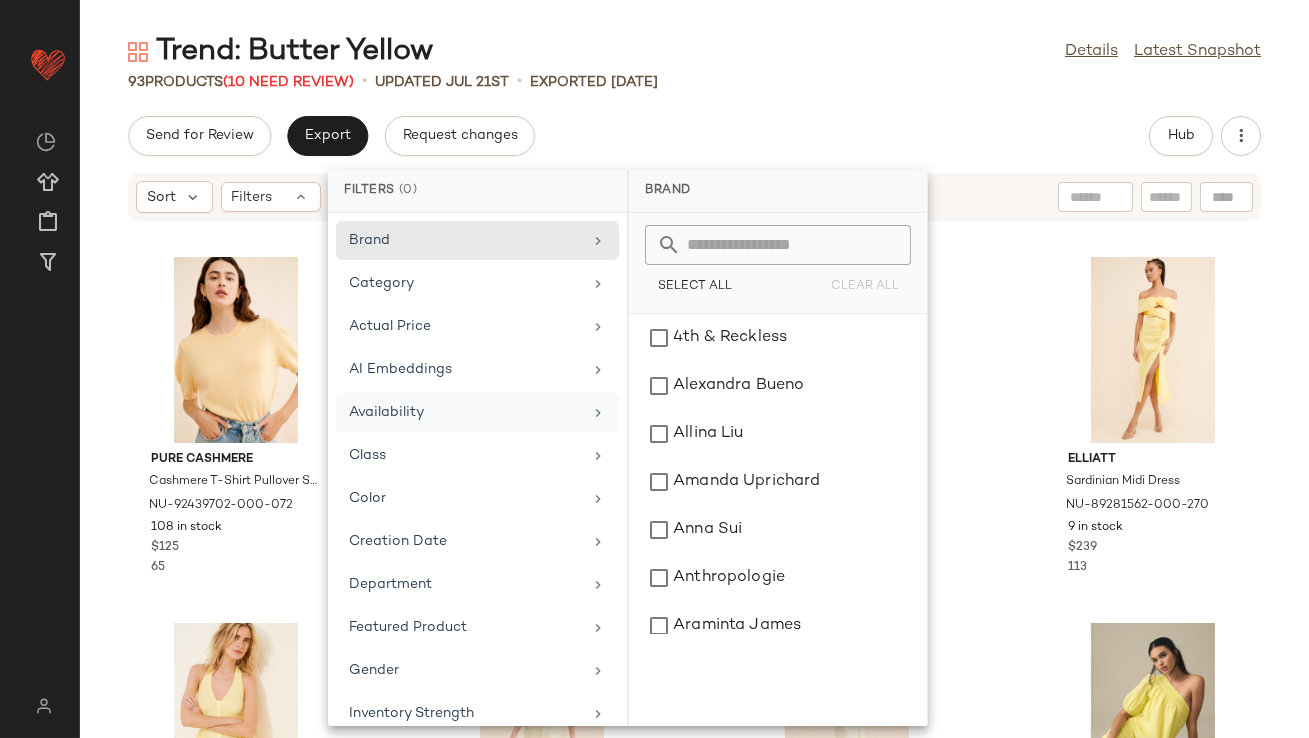 click on "Availability" at bounding box center (465, 412) 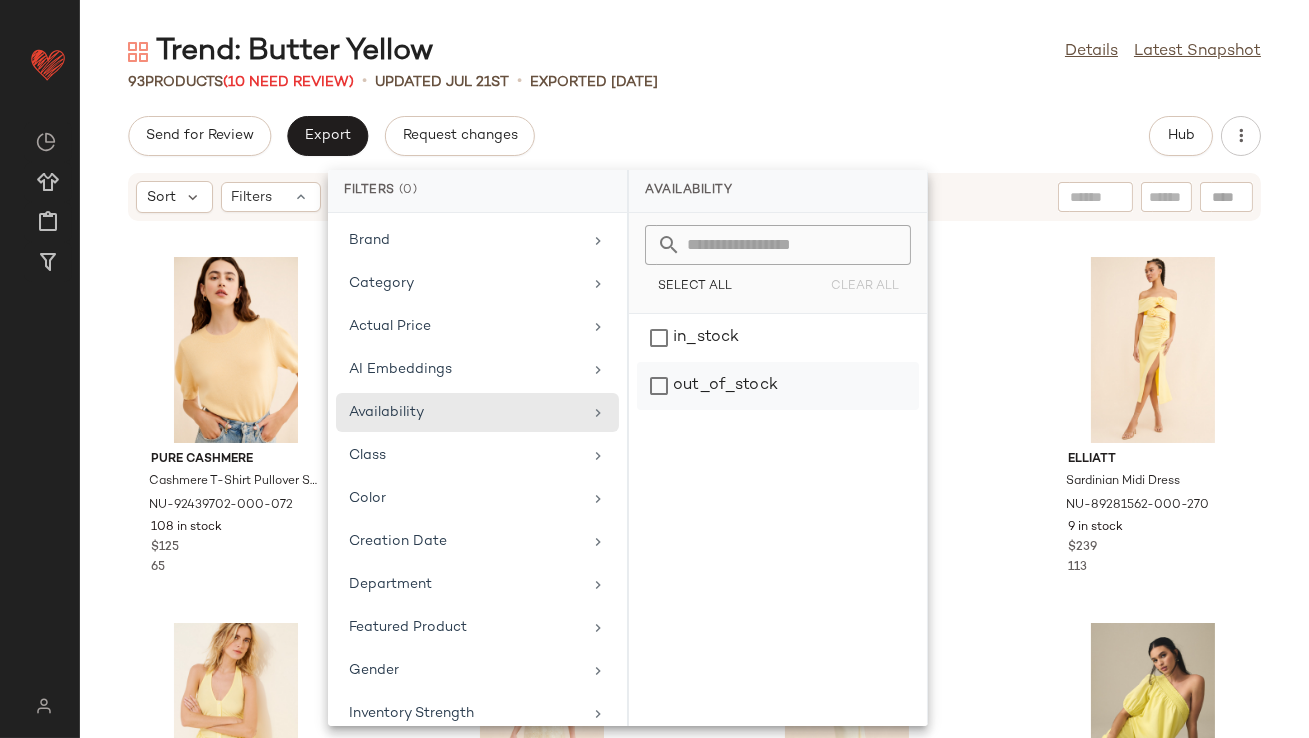 click on "out_of_stock" 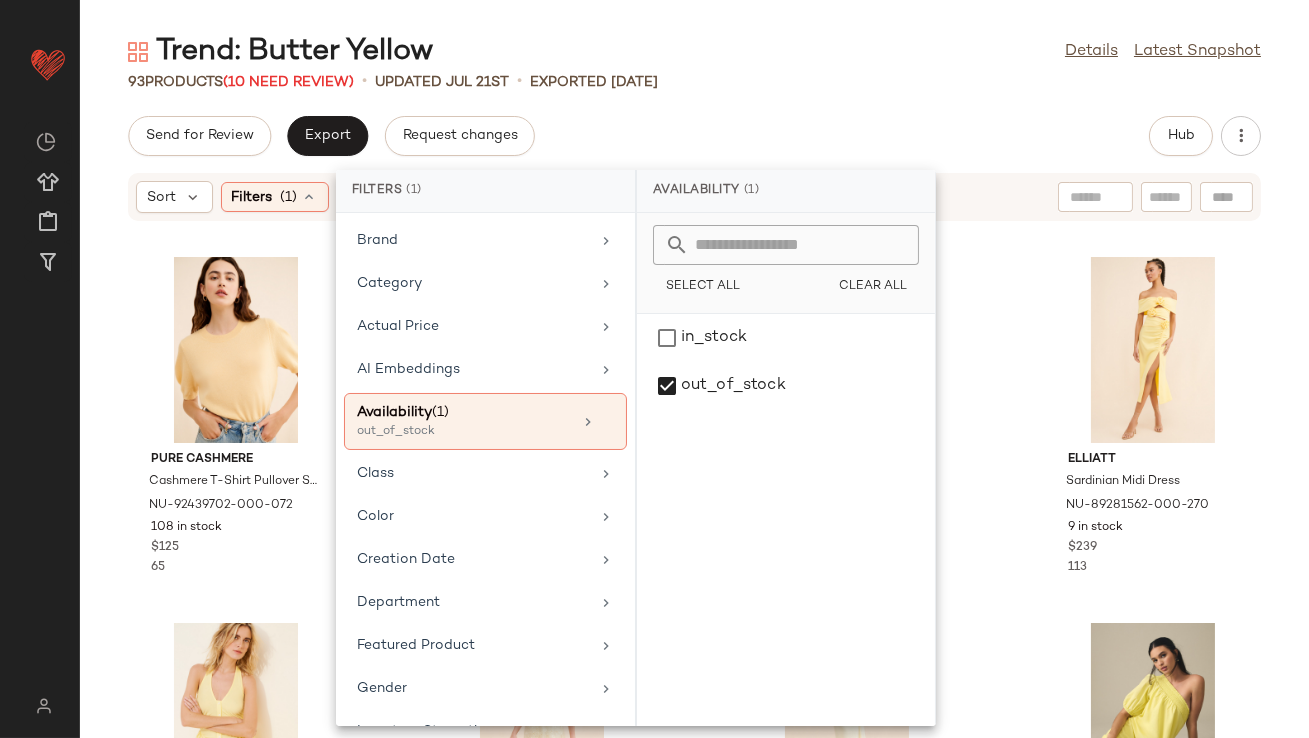 click on "Send for Review   Export   Request changes   Hub" 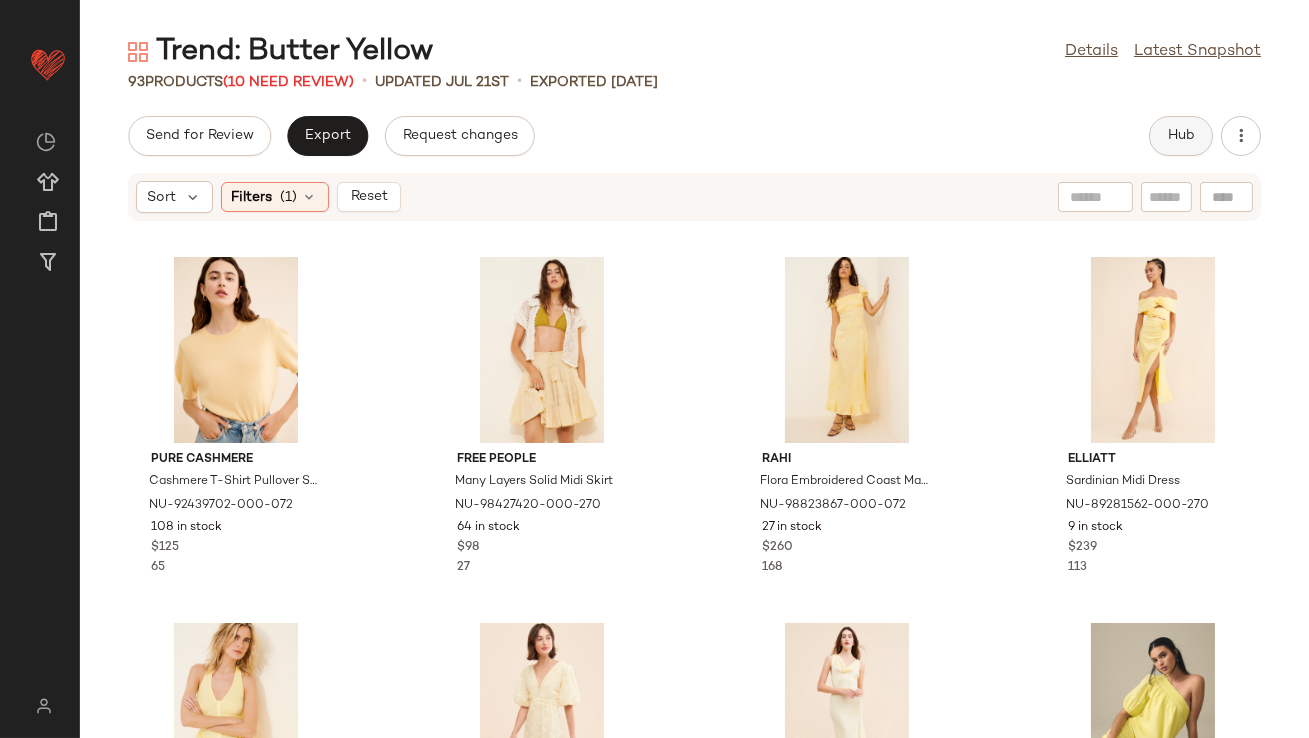 click on "Hub" 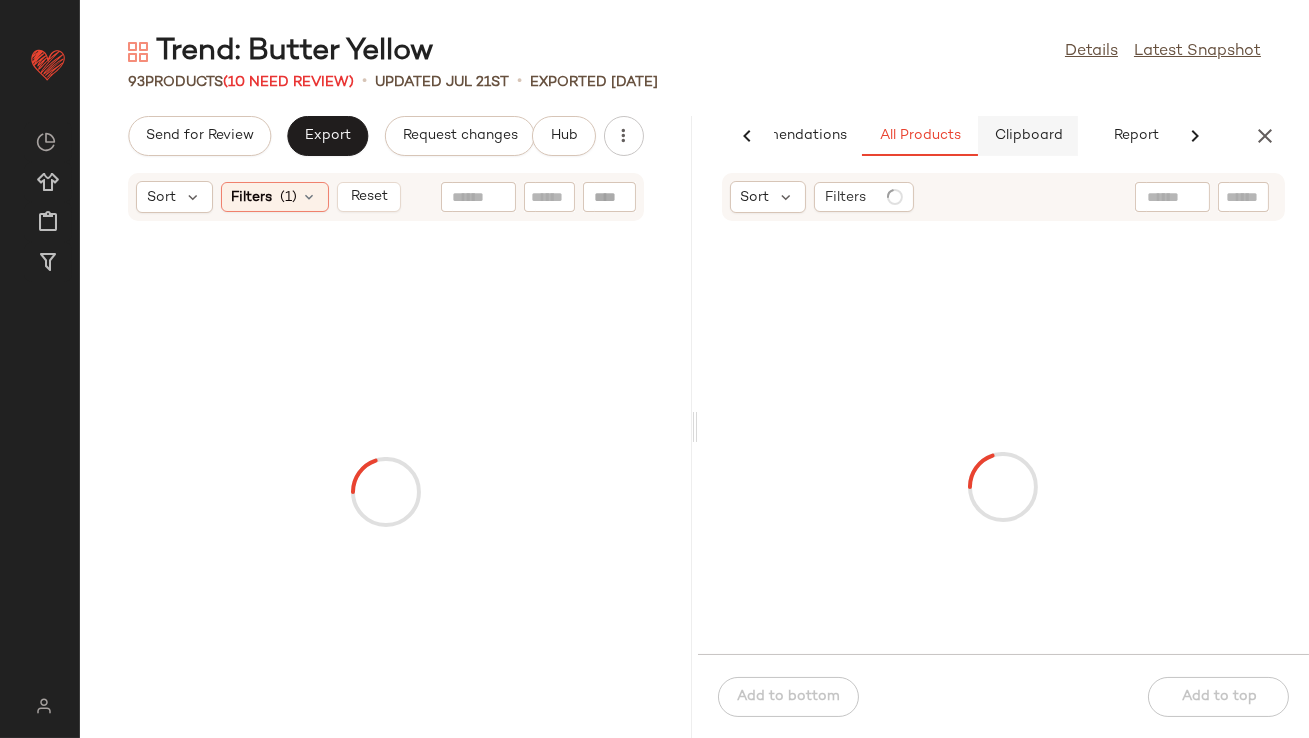 scroll, scrollTop: 0, scrollLeft: 112, axis: horizontal 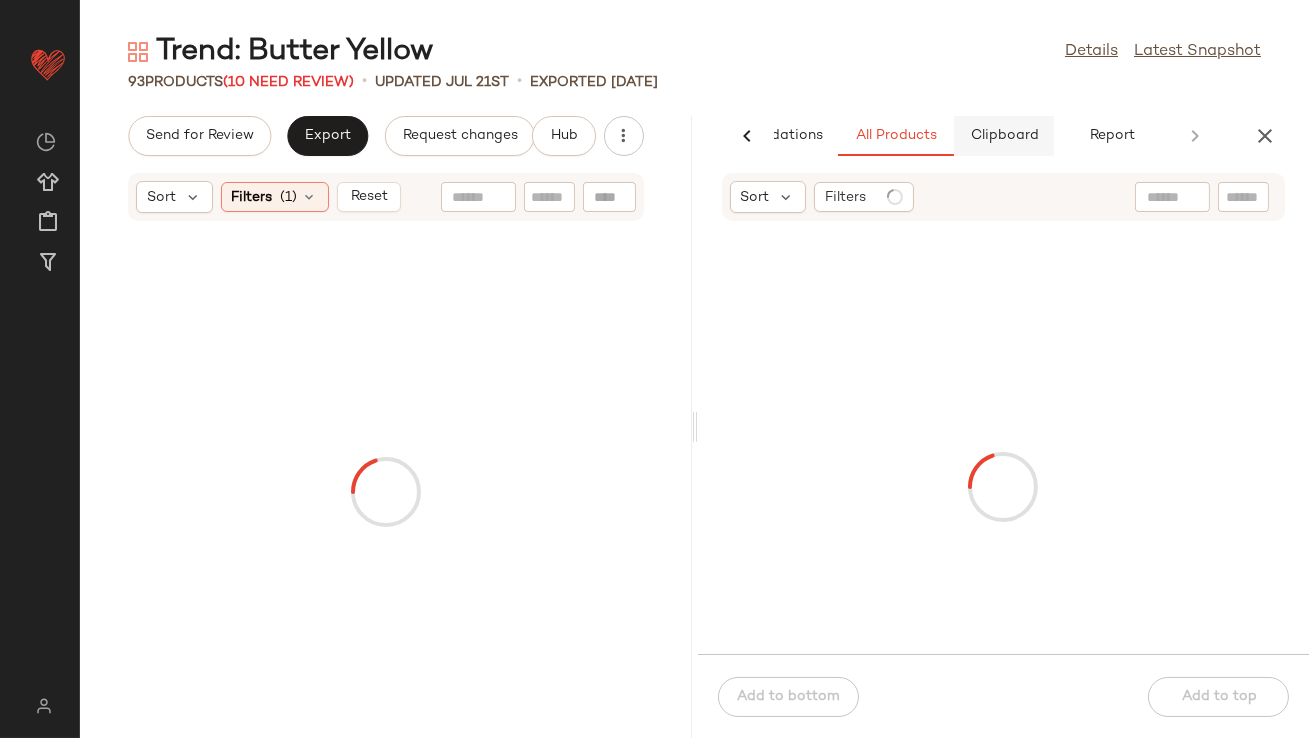 click on "Clipboard" 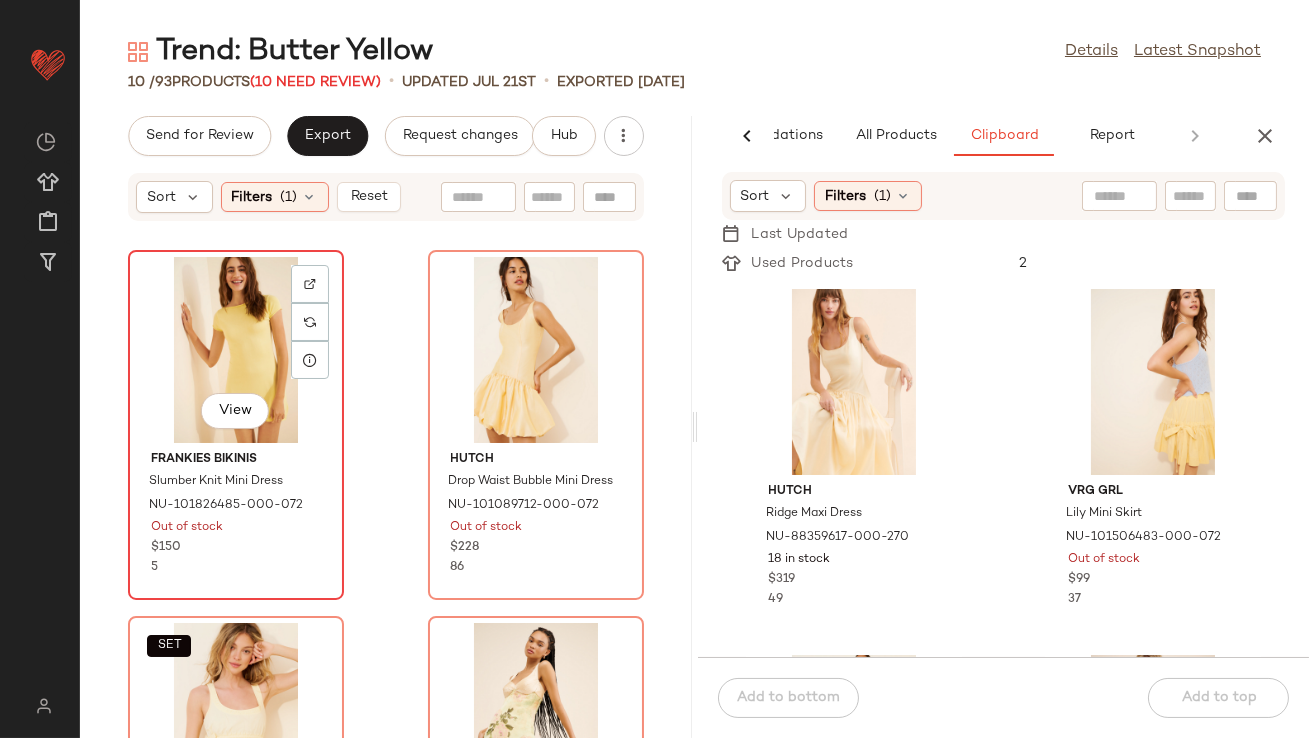 click on "View" 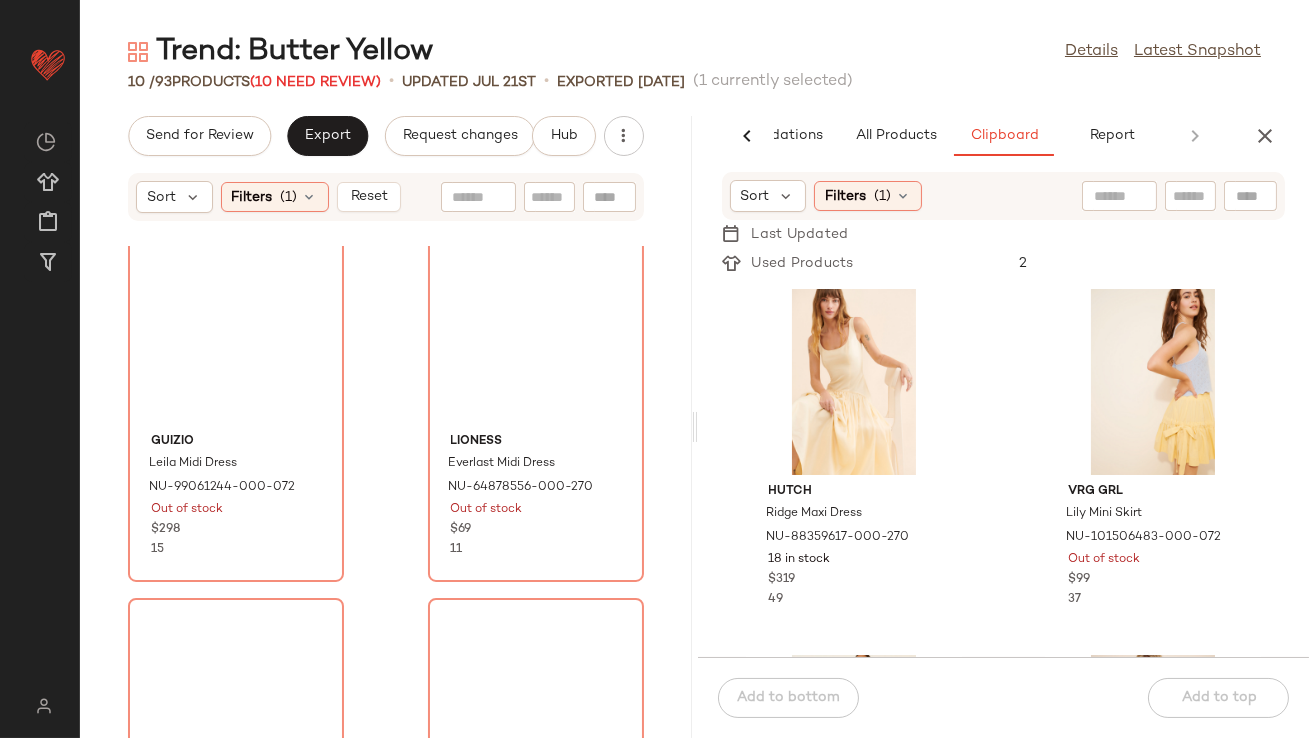 scroll, scrollTop: 1341, scrollLeft: 0, axis: vertical 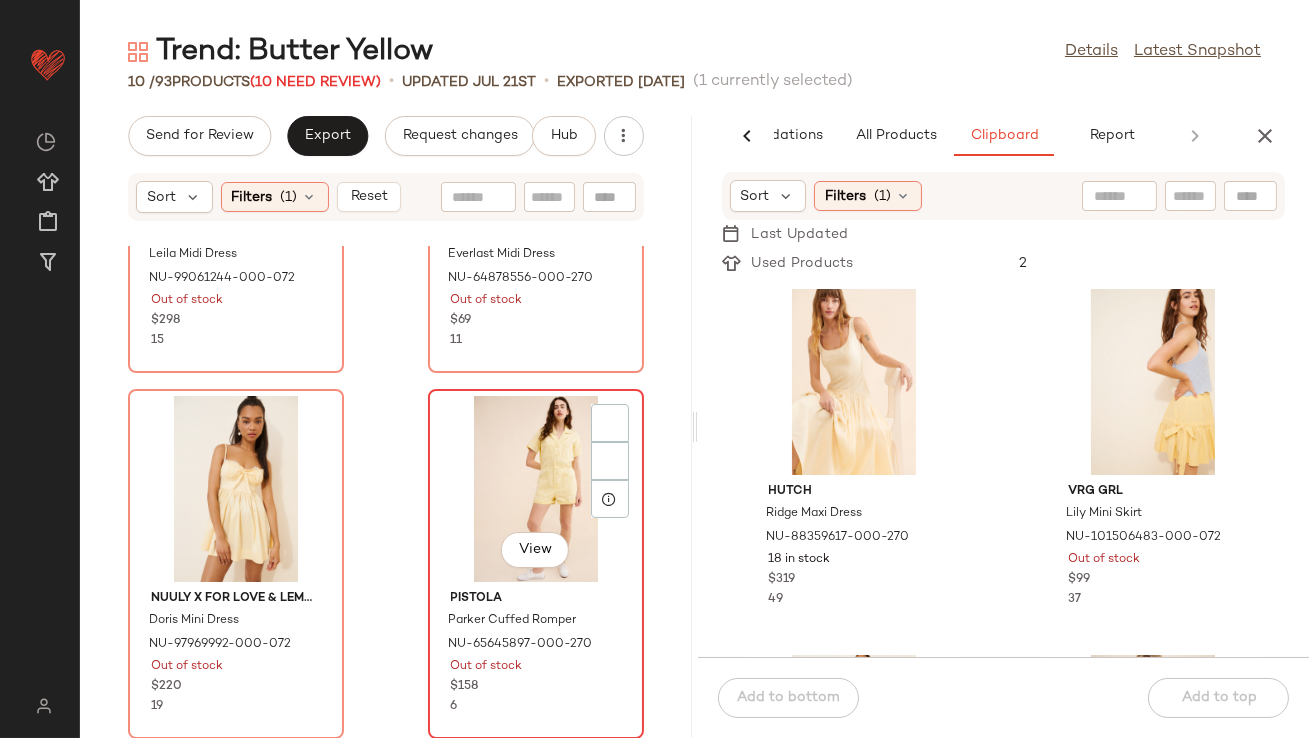 click on "View" 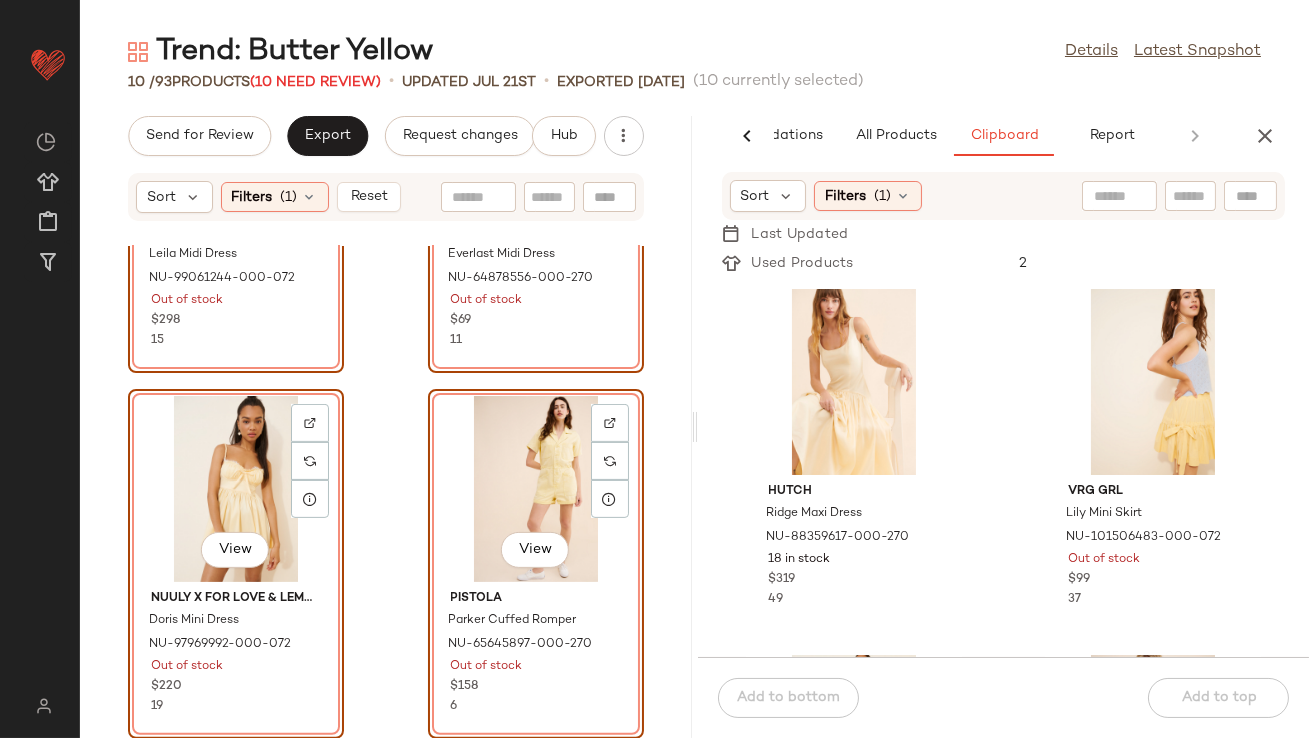 click on "View" 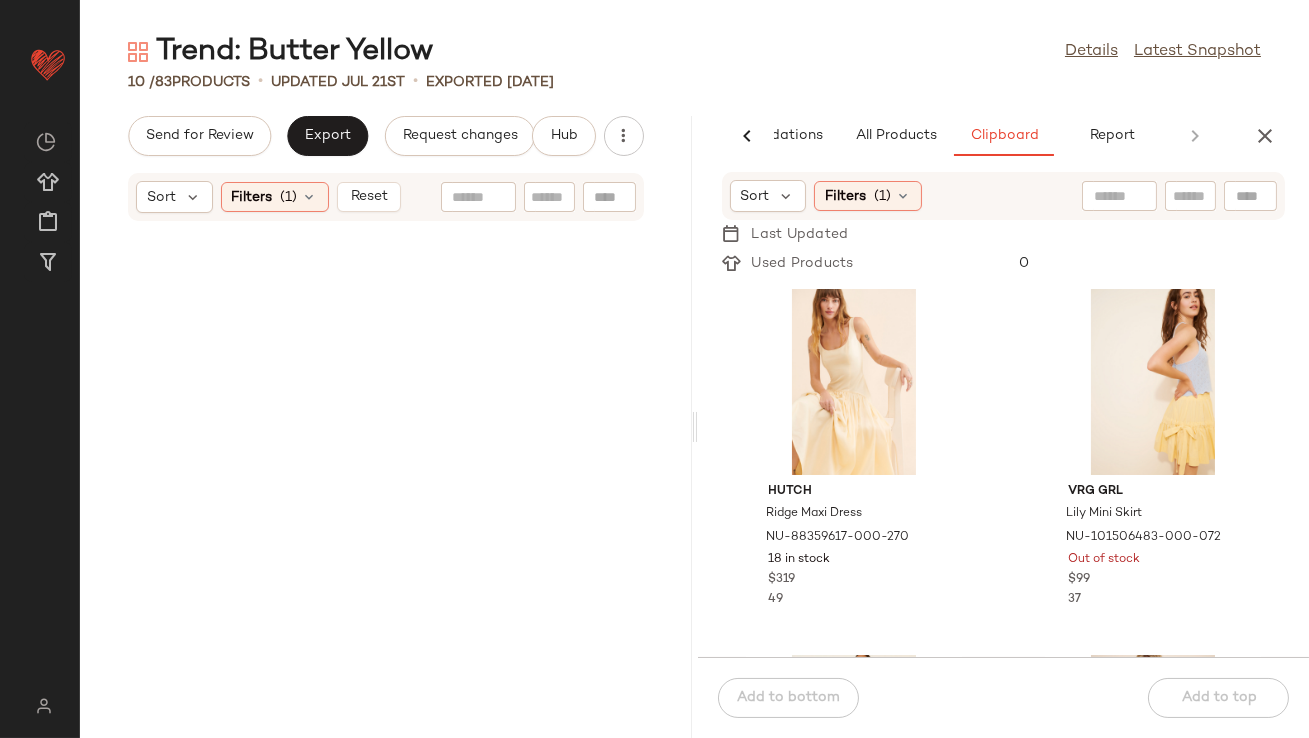 scroll, scrollTop: 0, scrollLeft: 0, axis: both 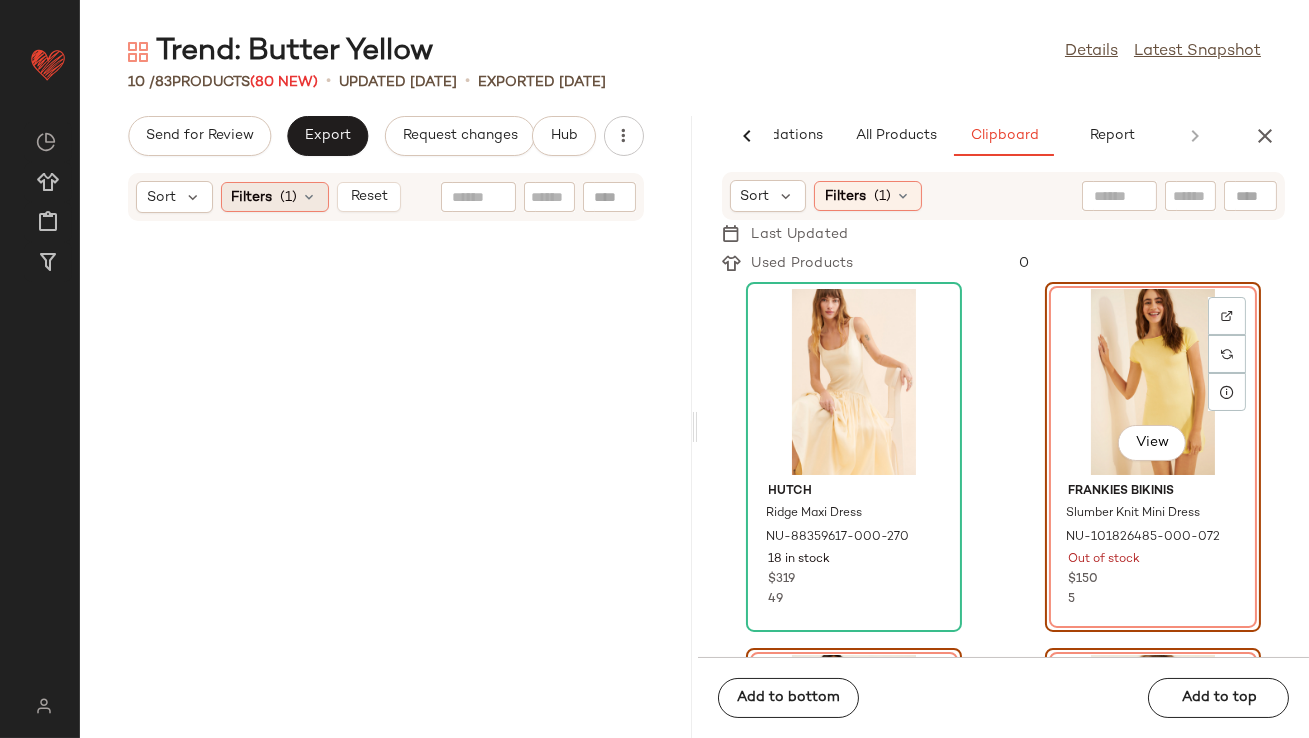 click on "(1)" at bounding box center [289, 197] 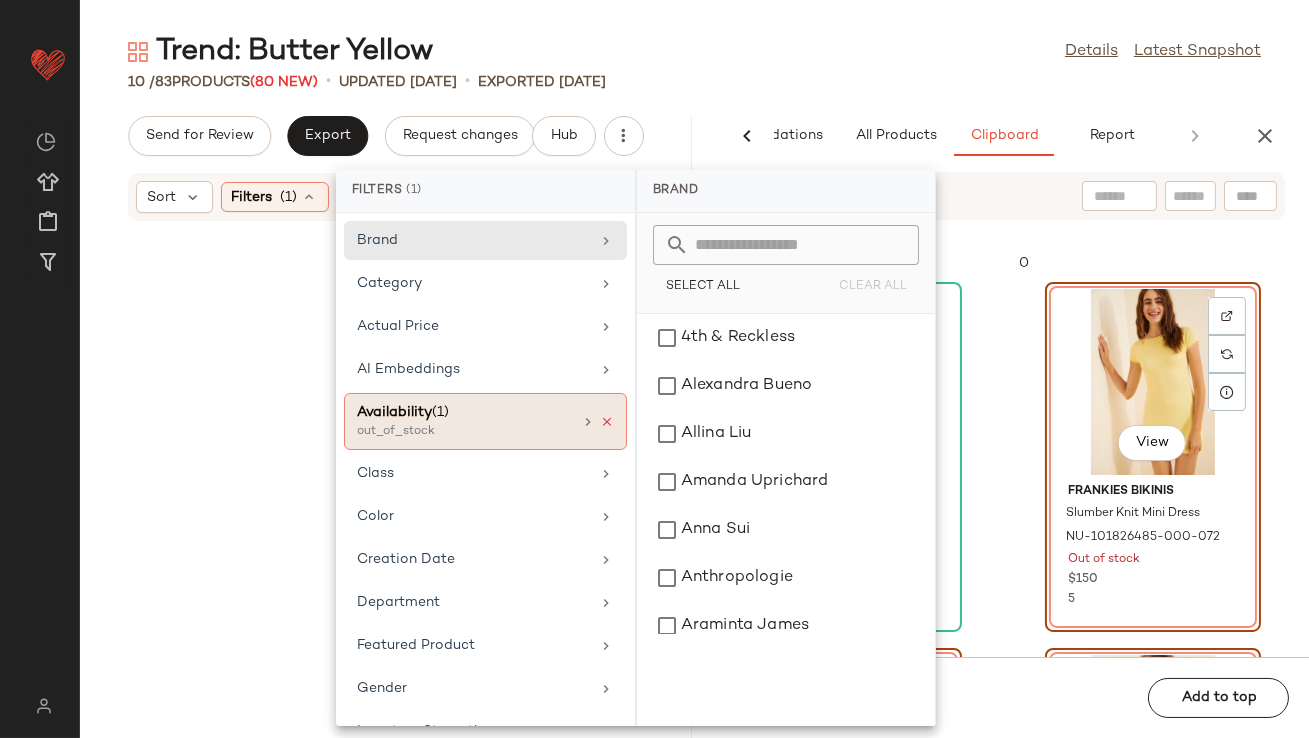click at bounding box center [607, 422] 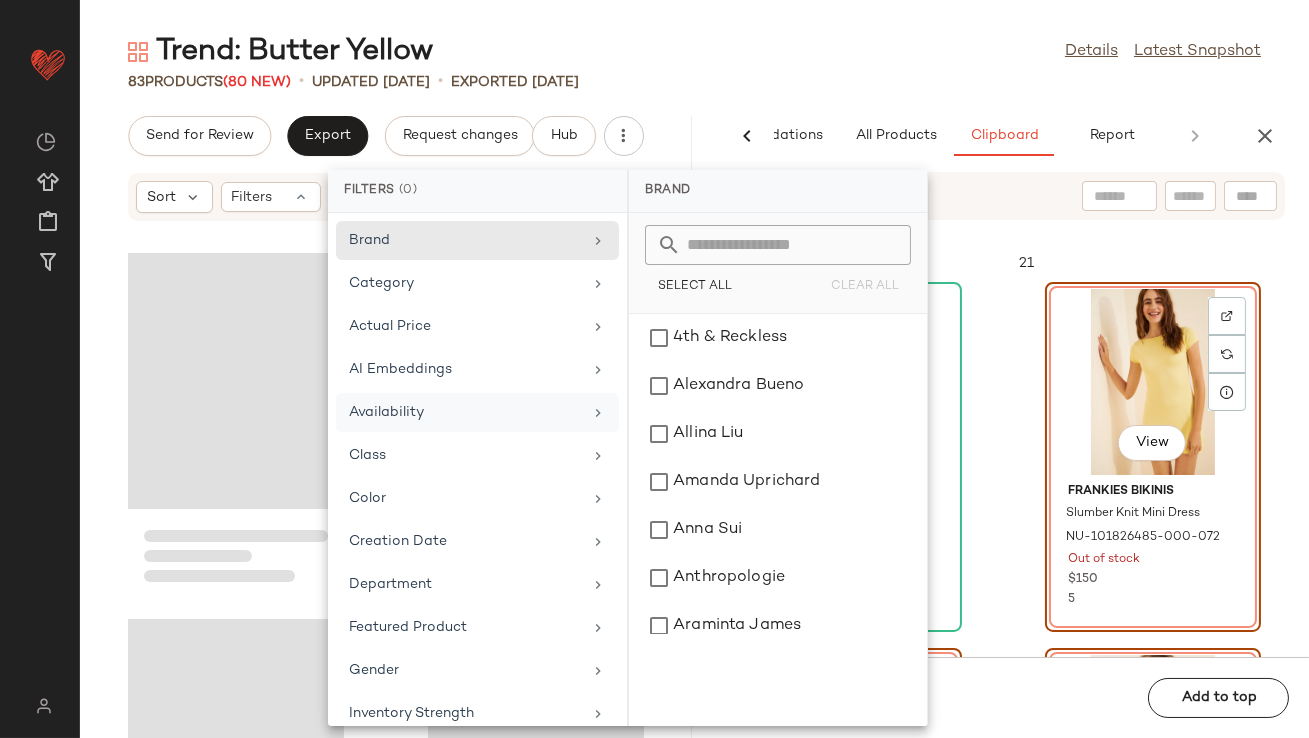 click on "83 Products (80 New) updated [DATE] Exported [DATE]" 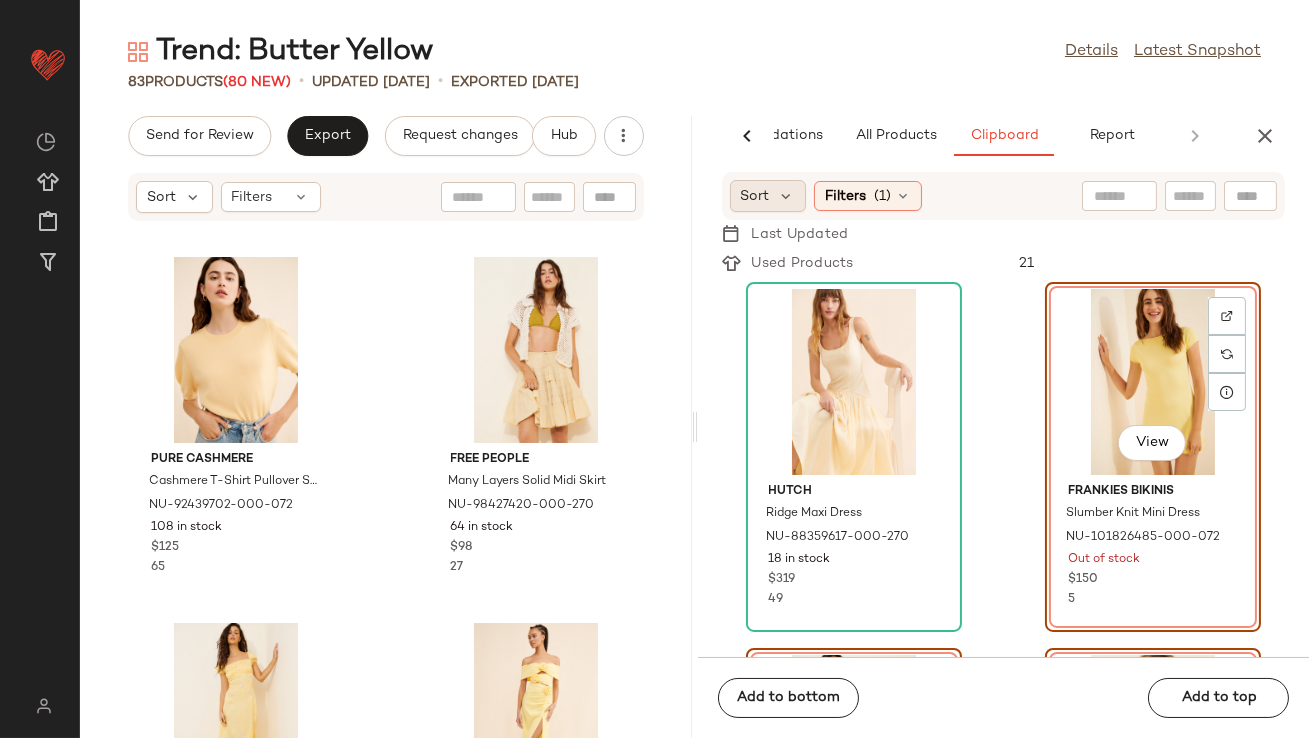 click on "Sort" 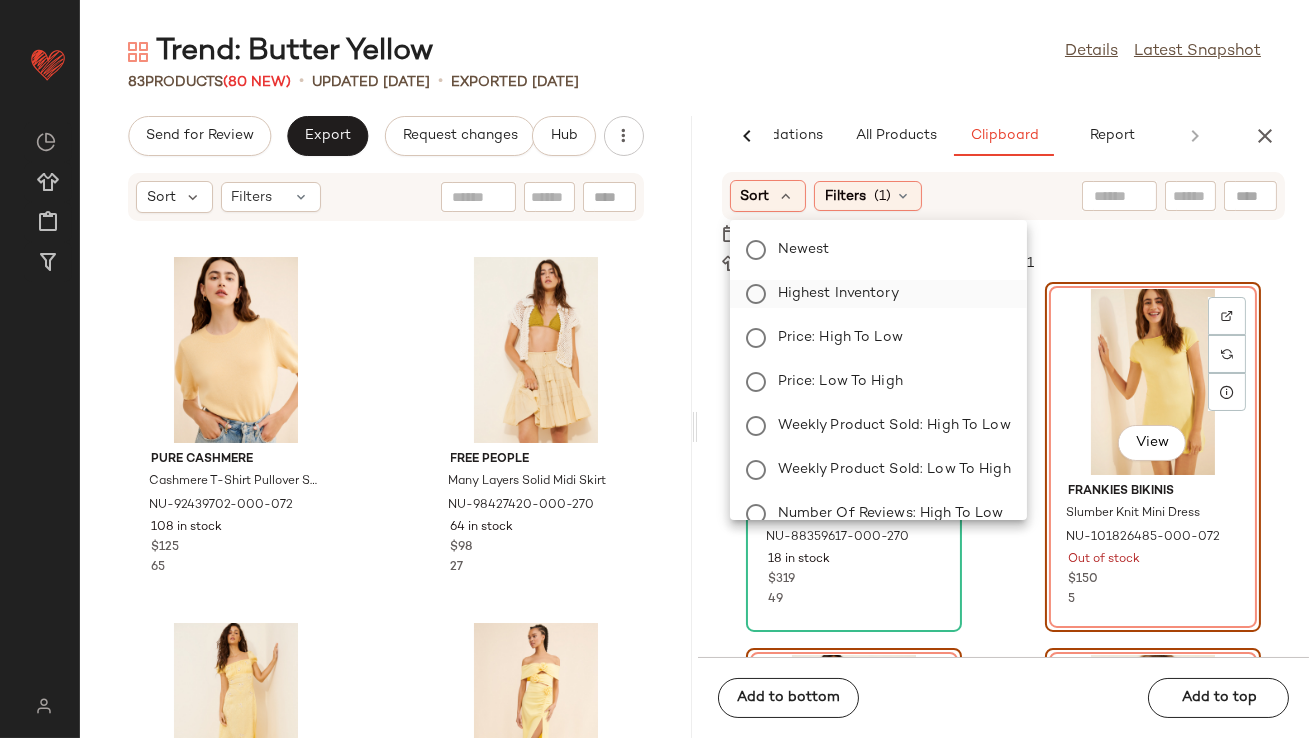 click on "Highest Inventory" 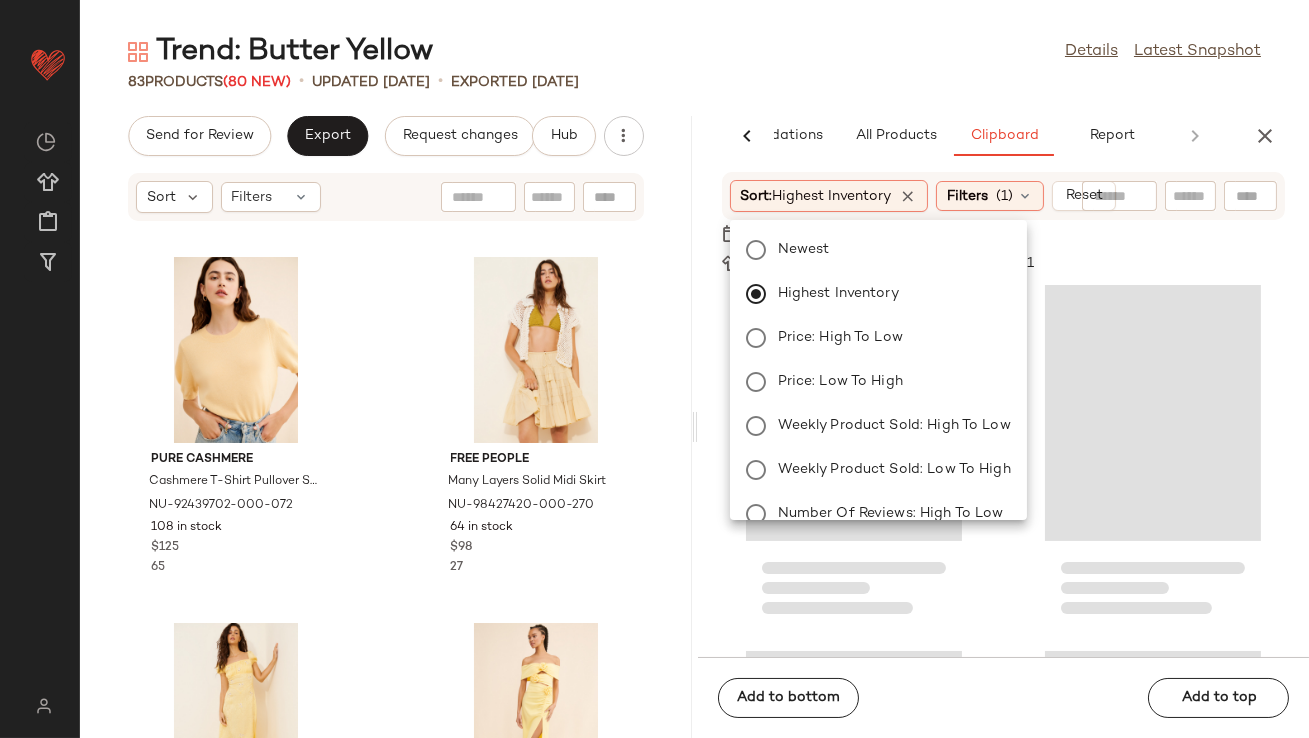 click on "Trend: Butter Yellow Details Latest Snapshot 83 Products (80 New) updated [DATE] Exported [DATE] Send for Review Export Request changes Hub Sort Filters Pure Cashmere Cashmere T-Shirt Pullover Sweater NU-92439702-000-072 108 in stock $125 65 Free People Many Layers Solid Midi Skirt NU-98427420-000-270 64 in stock $98 27 RAHI Flora Embroidered Coast Maxi Dress NU-98823867-000-072 27 in stock $260 168 Elliatt Sardinian Midi Dress NU-89281562-000-270 9 in stock $239 113 Celandine Halter Button-Front Mini Dress NU-4145522160022-000-072 56 in stock $78 44 ASTR The Label Jaxine Midi Dress NU-87702262-000-270 117 in stock $158 103 Free People Roxanne Dress NU-88413026-000-072 38 in stock $250 53 Anthropologie One-Shoulder Embroidered Maxi Dress NU-4130089450024-000-035 17 in stock $230 33 AI Recommendations All Products Clipboard Report Sort: Weekly Product Sold: High to Low Filters (4) Reset Sort: Highest Inventory Filters (1) Reset Last Updated 21" at bounding box center [694, 385] 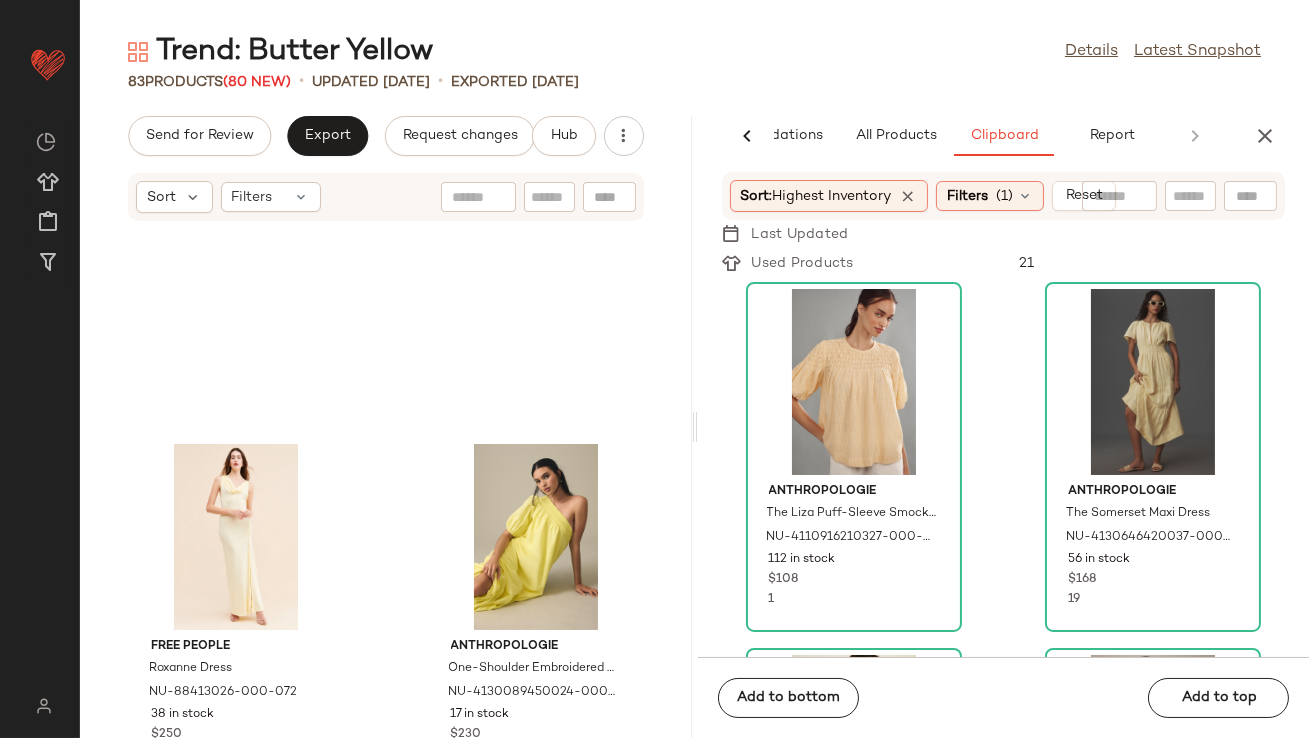 scroll, scrollTop: 1369, scrollLeft: 0, axis: vertical 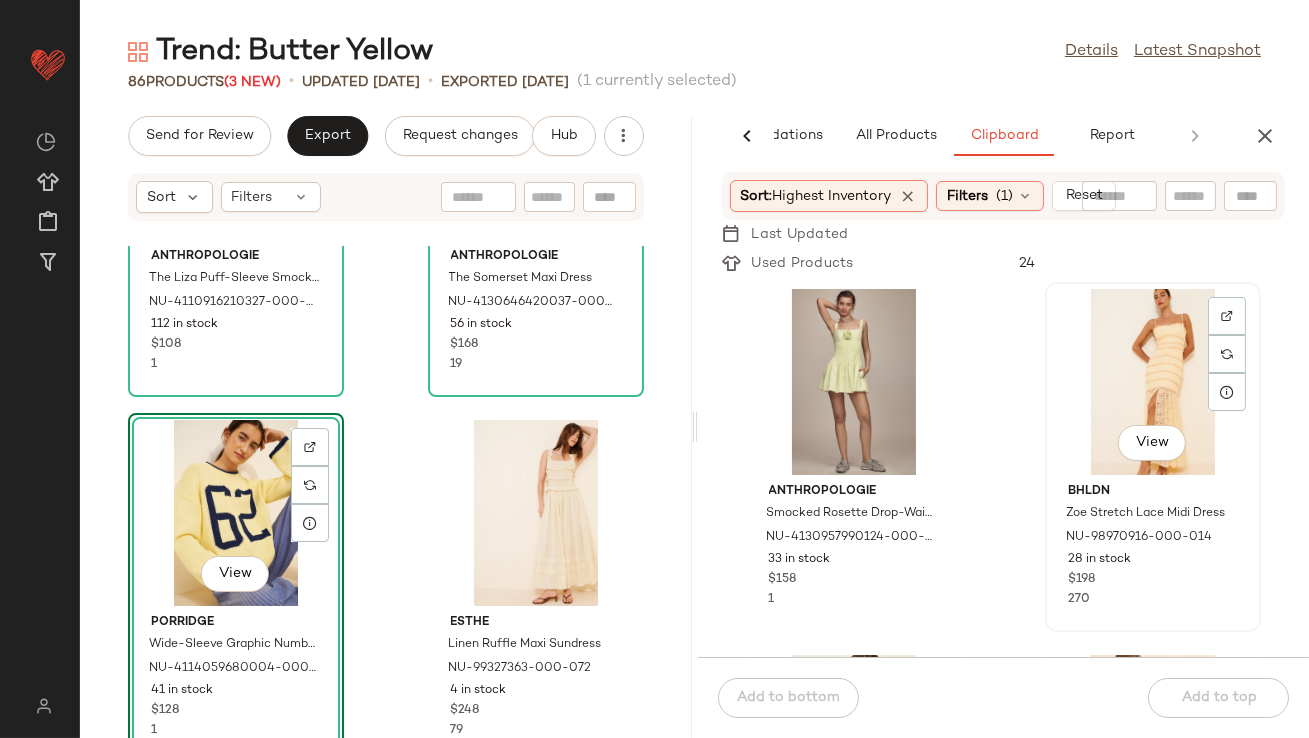 click on "View" 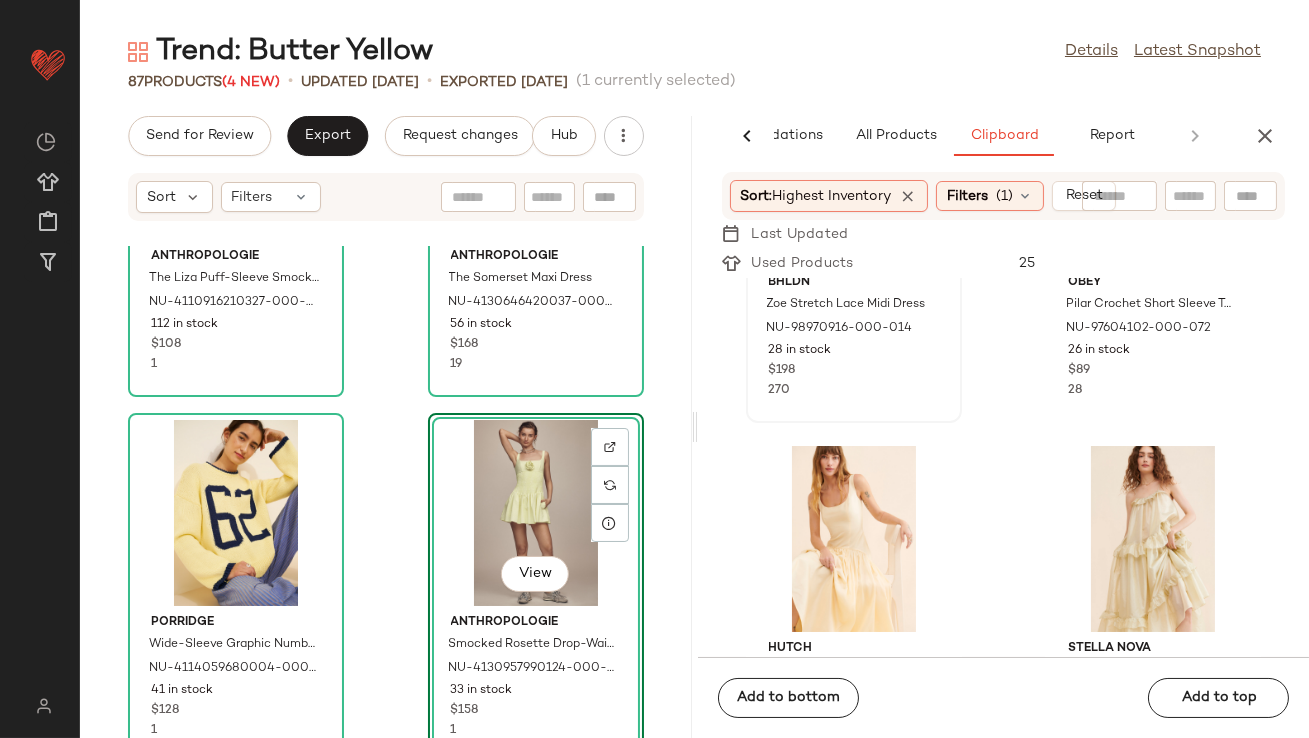 scroll, scrollTop: 351, scrollLeft: 0, axis: vertical 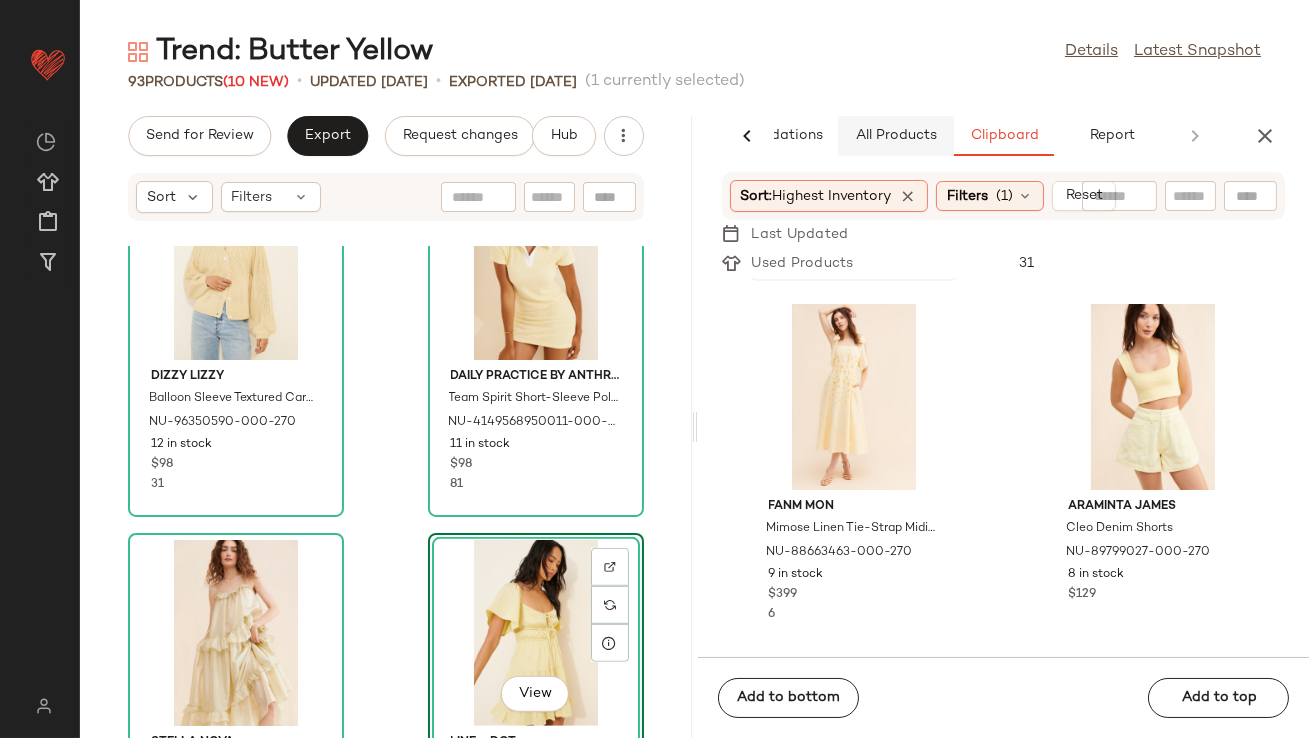 click on "All Products" 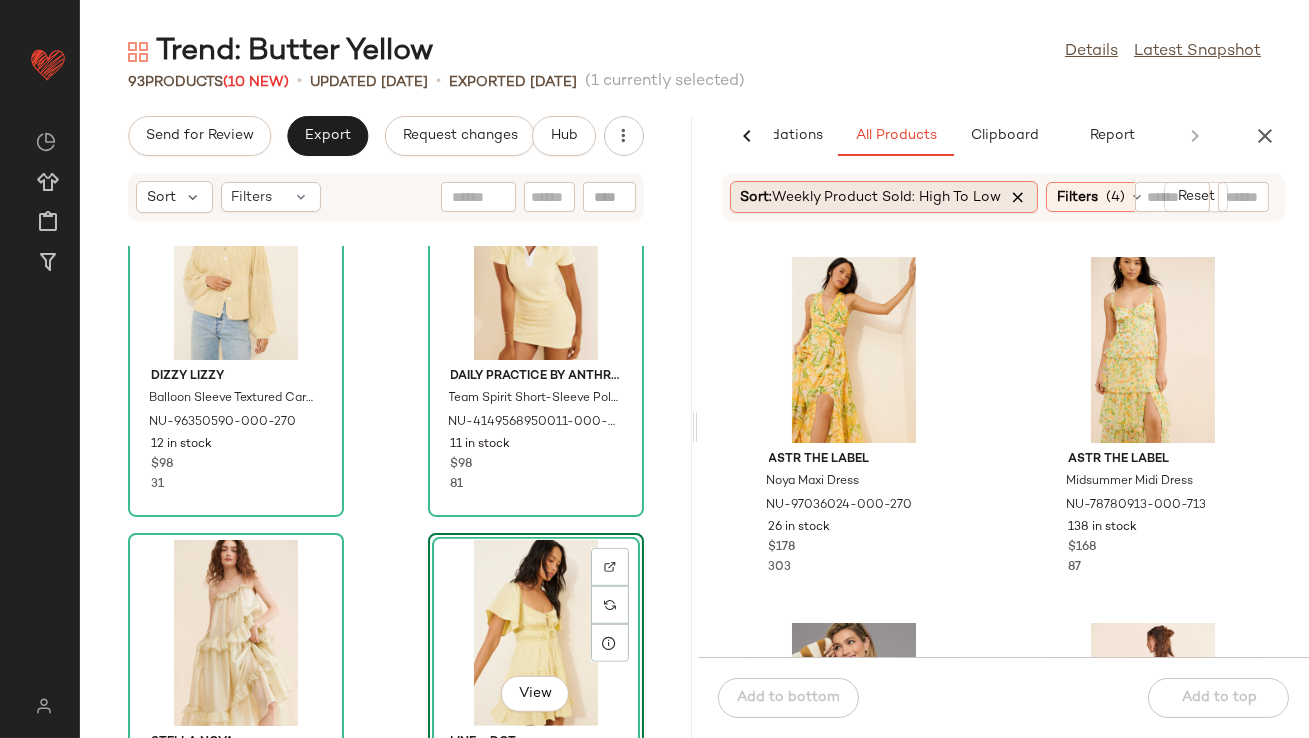 click at bounding box center [1019, 197] 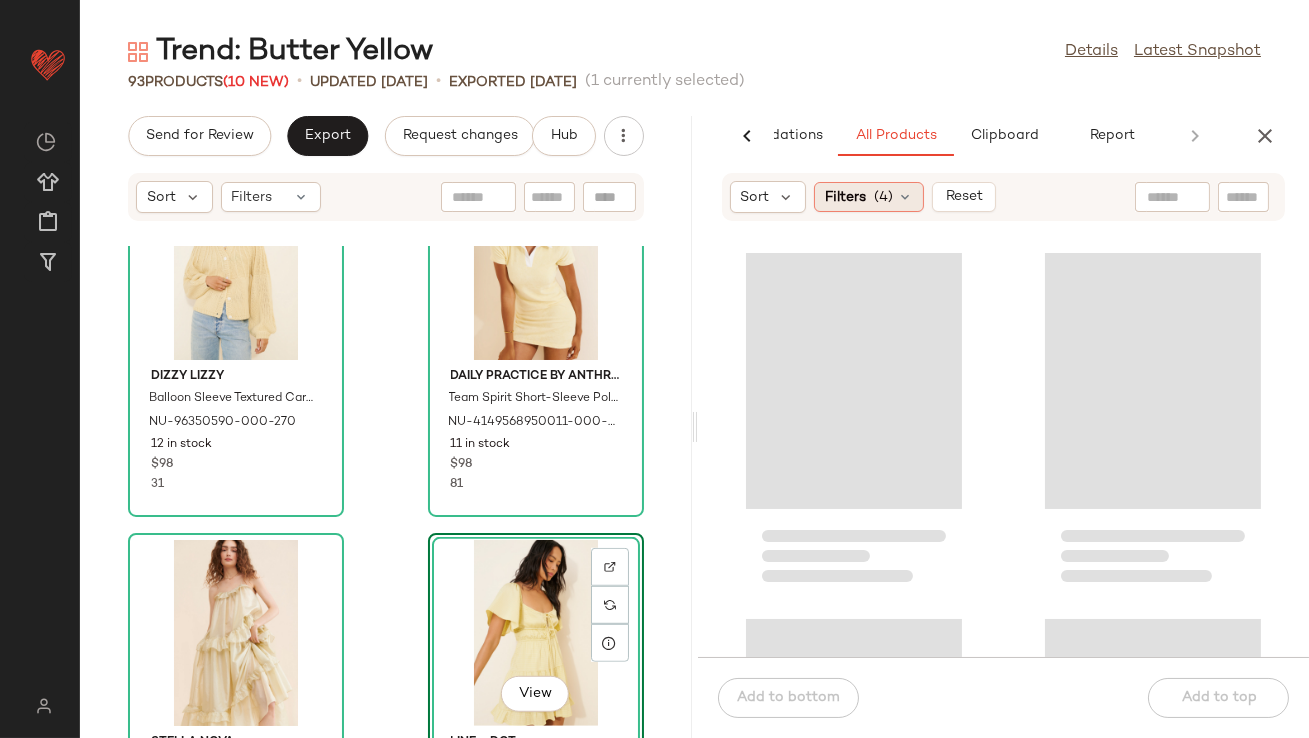 click on "(4)" at bounding box center [883, 197] 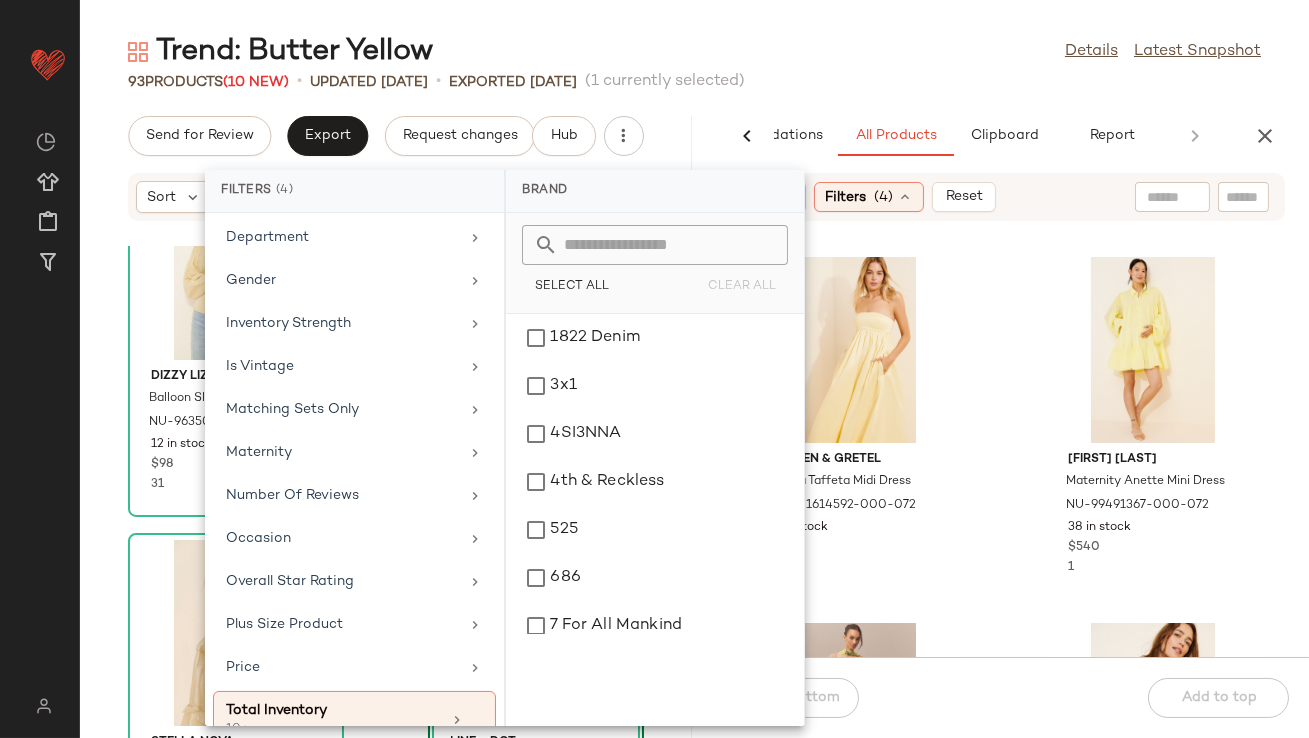 scroll, scrollTop: 516, scrollLeft: 0, axis: vertical 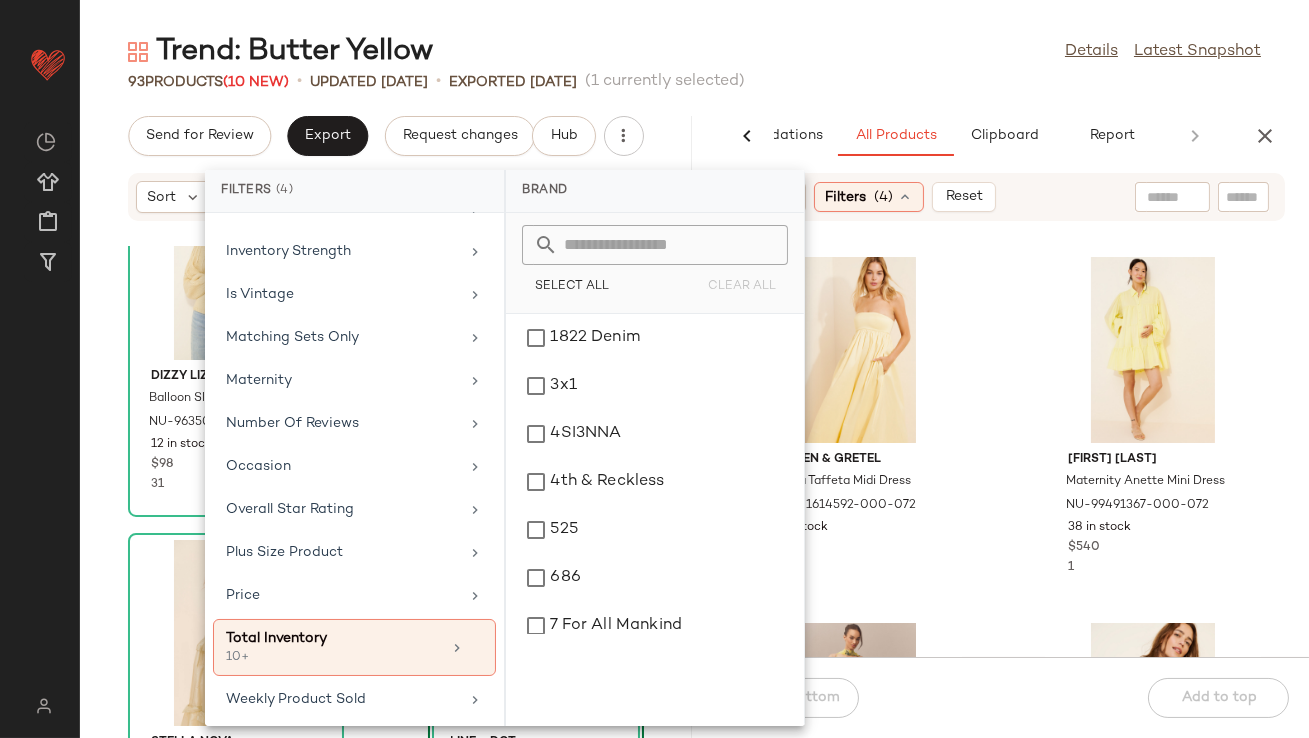 click on "Trend: Butter Yellow Details Latest Snapshot" 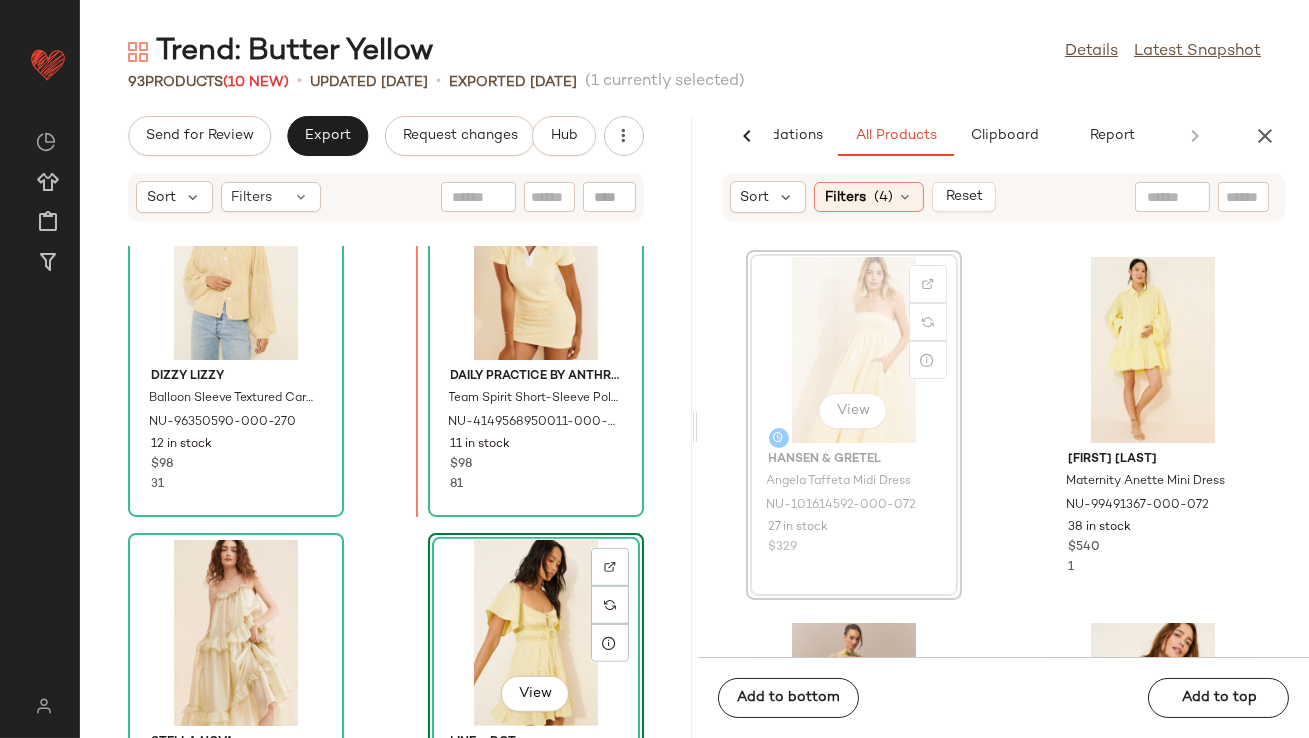 scroll, scrollTop: 2650, scrollLeft: 0, axis: vertical 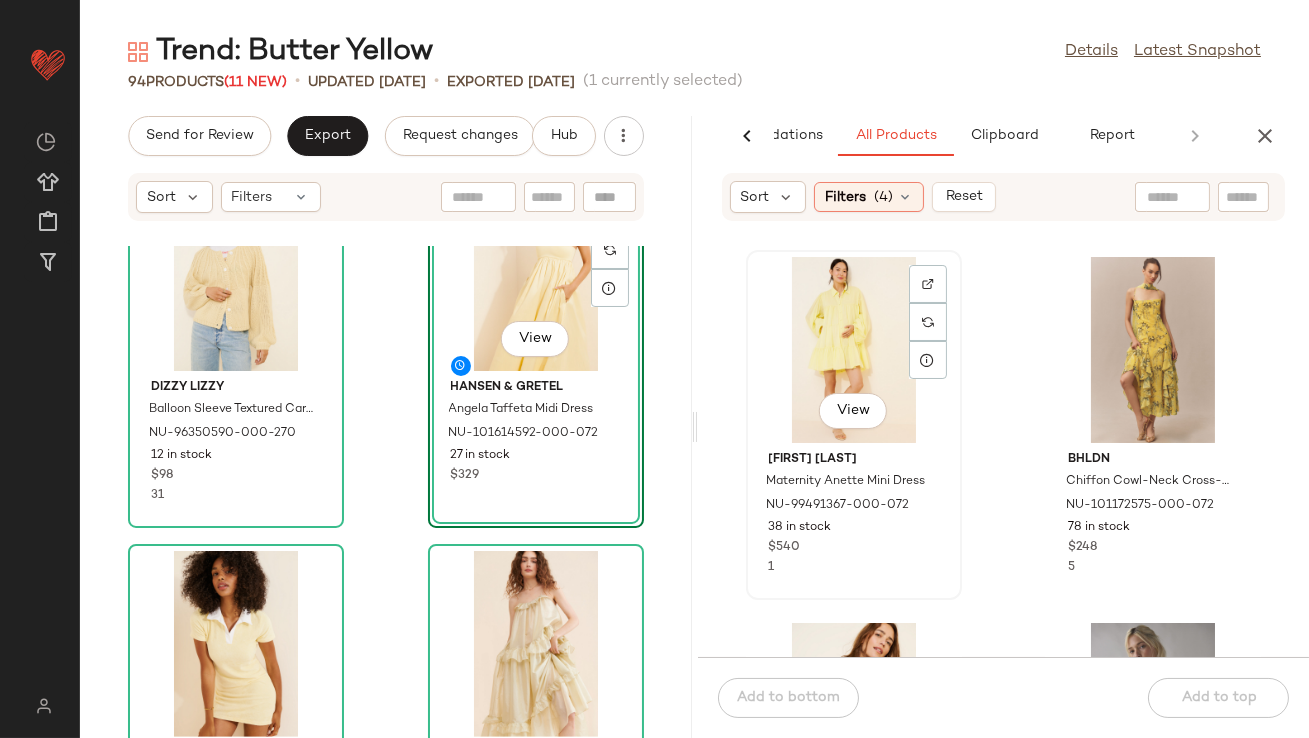 click on "View" 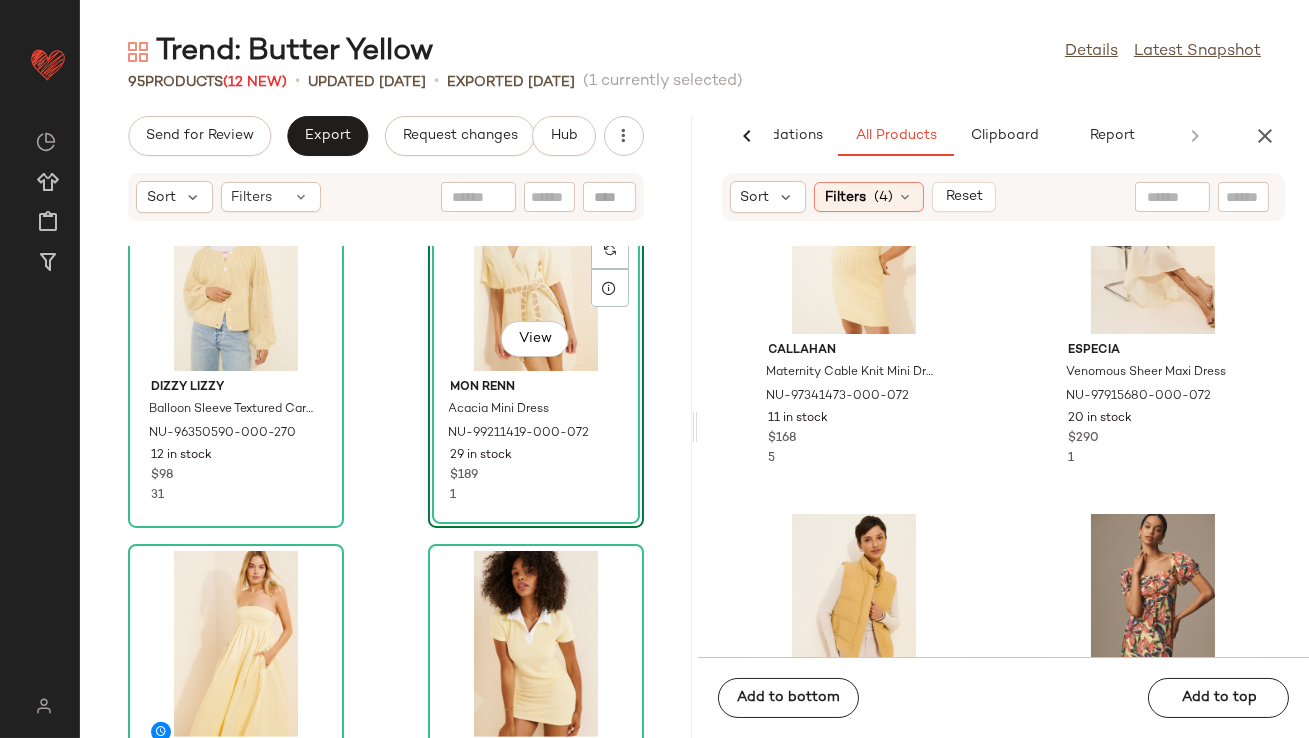 scroll, scrollTop: 5791, scrollLeft: 0, axis: vertical 